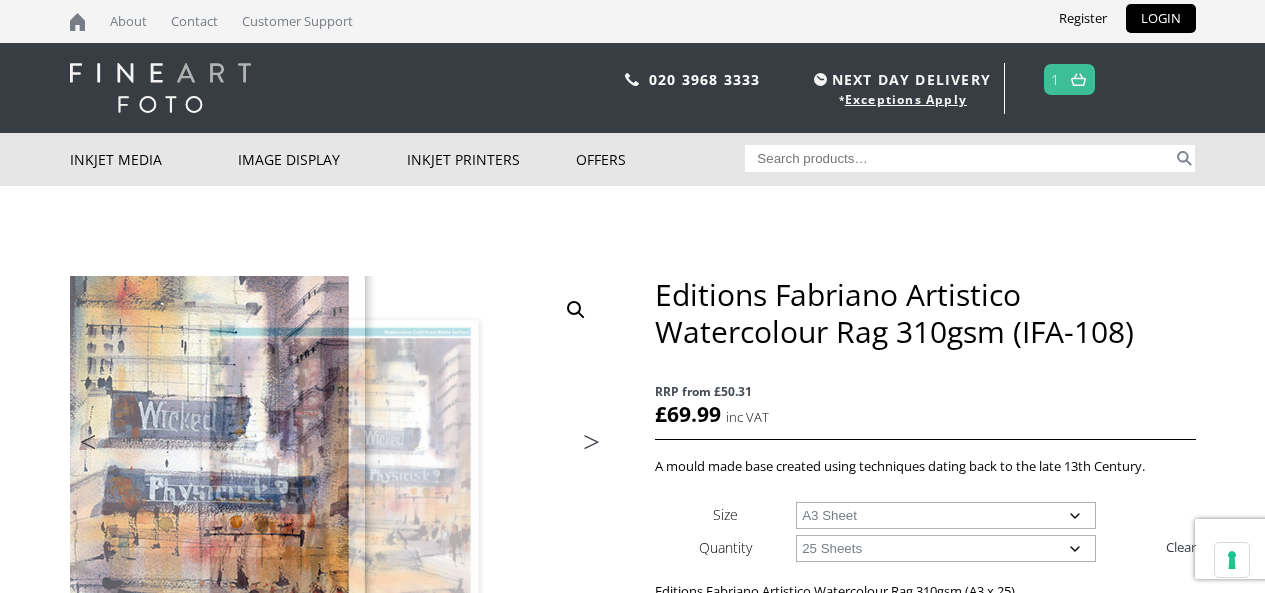 select on "a3-sheet" 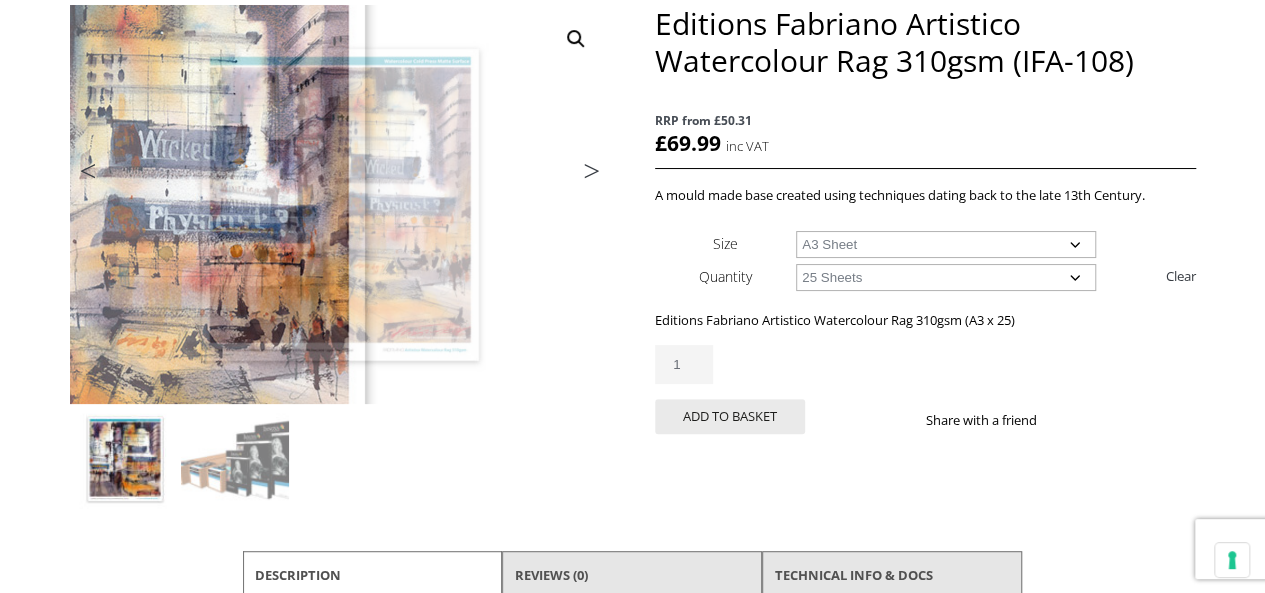 scroll, scrollTop: 0, scrollLeft: 0, axis: both 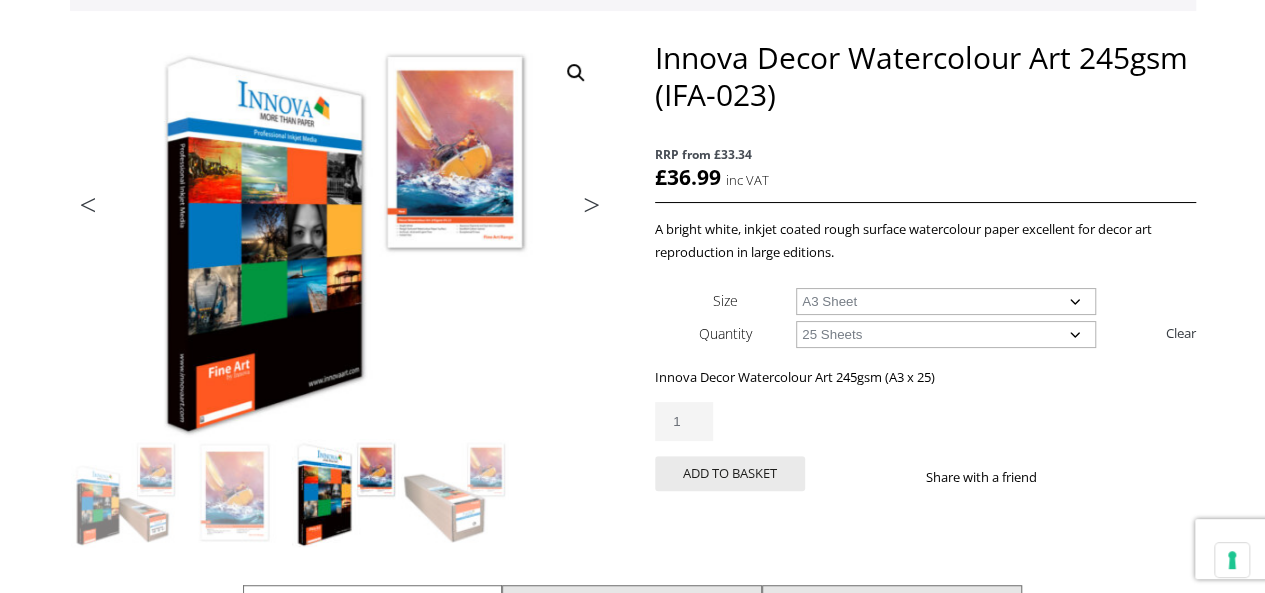 click on "Previous Next
Innova Decor Watercolour Art 245gsm (IFA-023) RRP from £33.34 £ 36.99   inc VAT
A bright white, inkjet coated rough surface watercolour paper excellent for decor art reproduction in large editions.
Size
Choose an option A4 Sheet A3 Sheet A3+ Sheet A2 Sheet
Quantity
Choose an option 25 Sheets Clear
Innova Decor Watercolour Art 245gsm (A3 x 25)
£ 36.99   inc VAT RRP from £33.34
13 in stock
Innova Decor Watercolour Art 245gsm (IFA-023) quantity
1
Add to basket
Share with a friend
SKU:  IFA-23-A3-25
Categories:  Inkjet Media ,  Inkjet Wall Covering ,  Inkjet Fine Art Paper
Description" at bounding box center [633, 431] 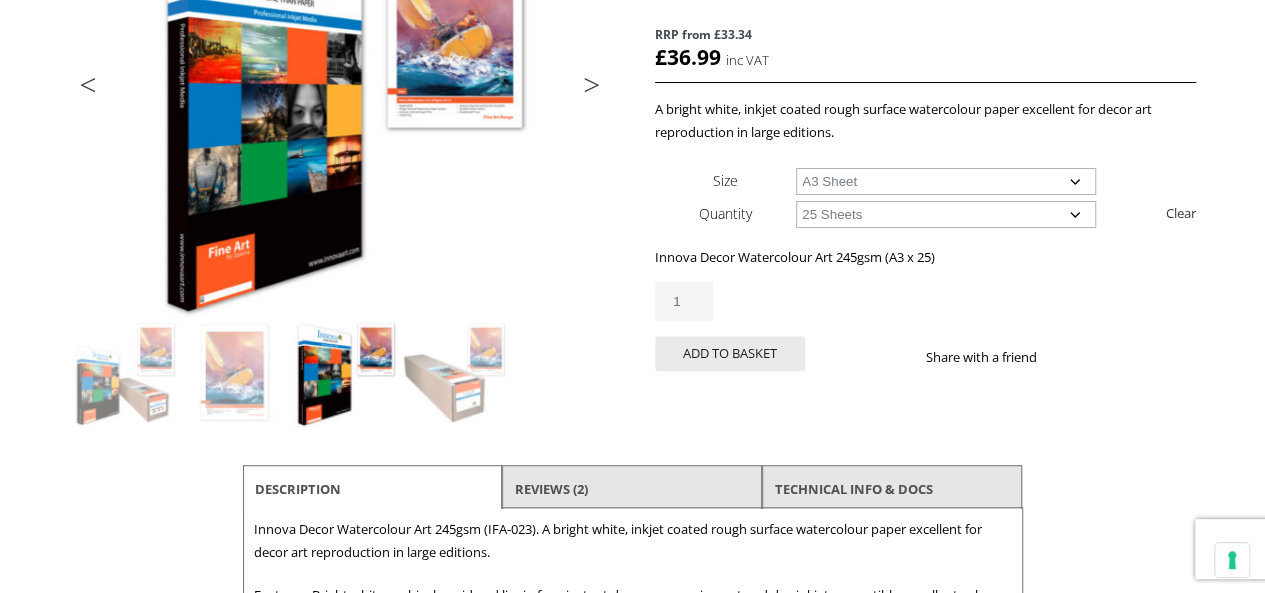 scroll, scrollTop: 455, scrollLeft: 0, axis: vertical 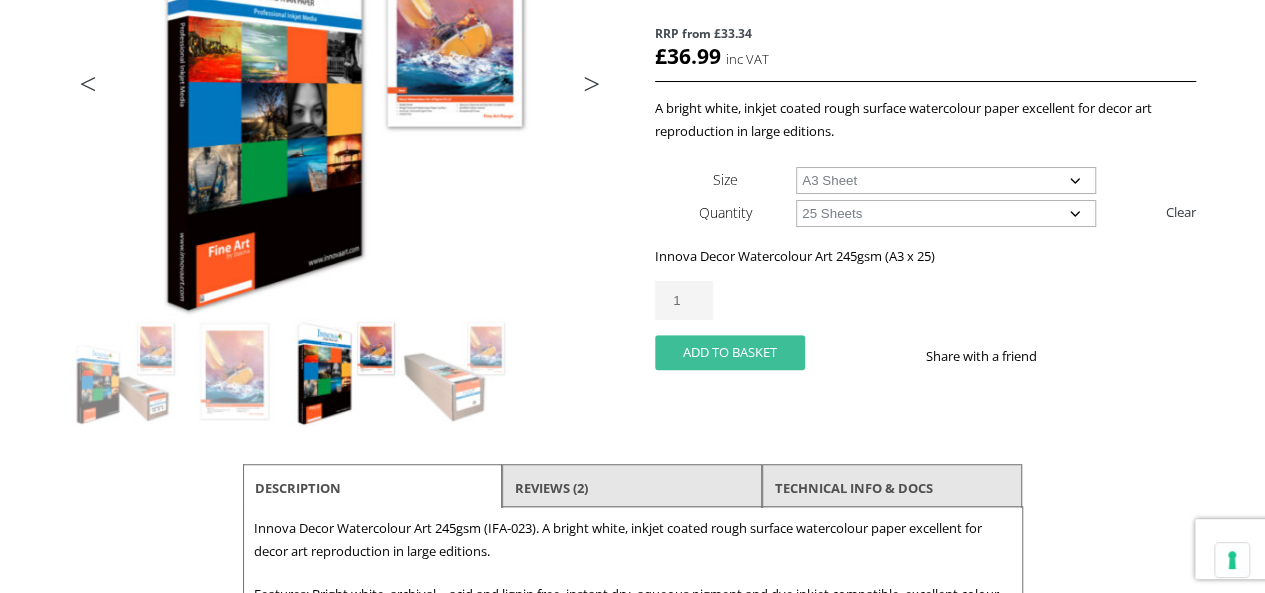 click on "Add to basket" 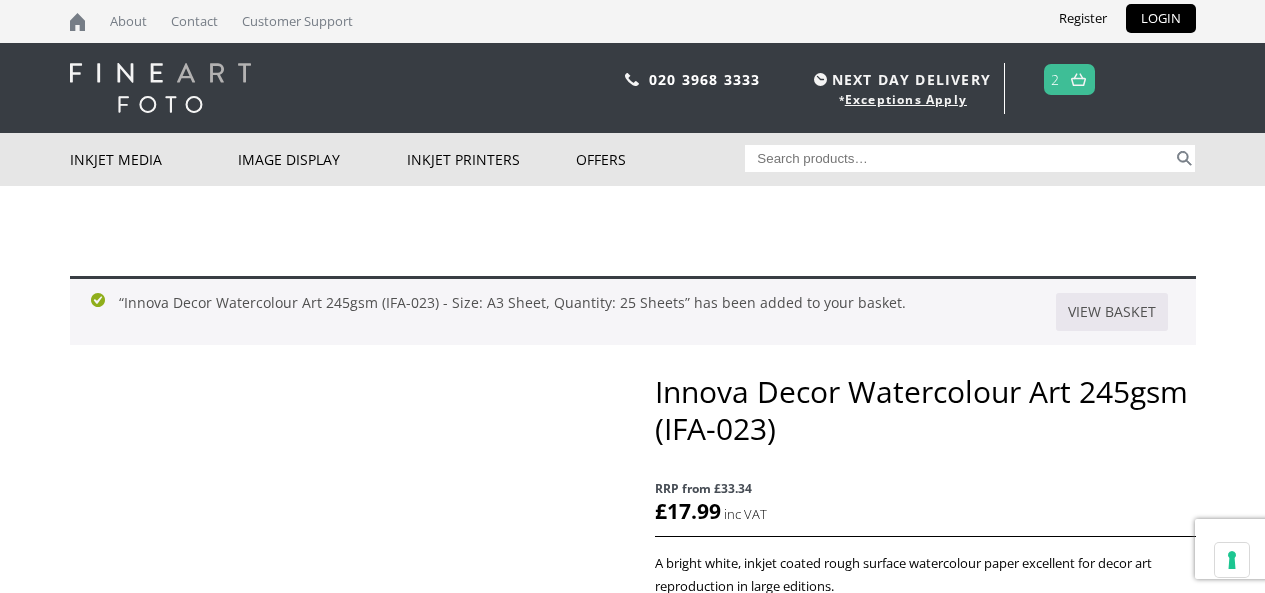click at bounding box center [1078, 79] 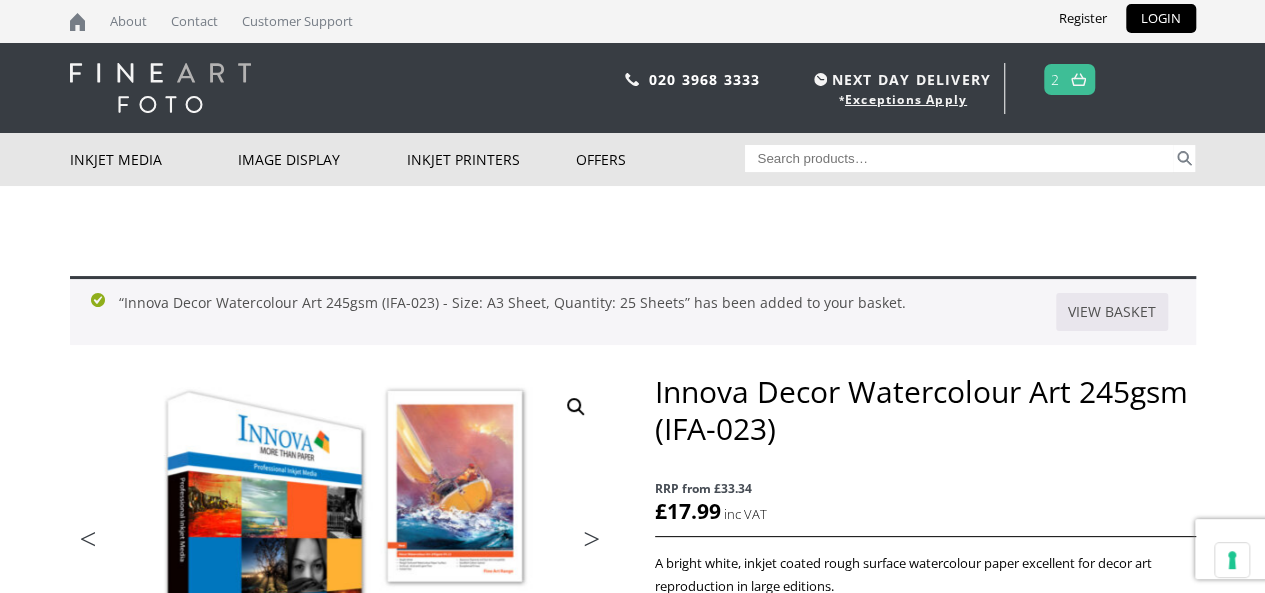 scroll, scrollTop: 0, scrollLeft: 0, axis: both 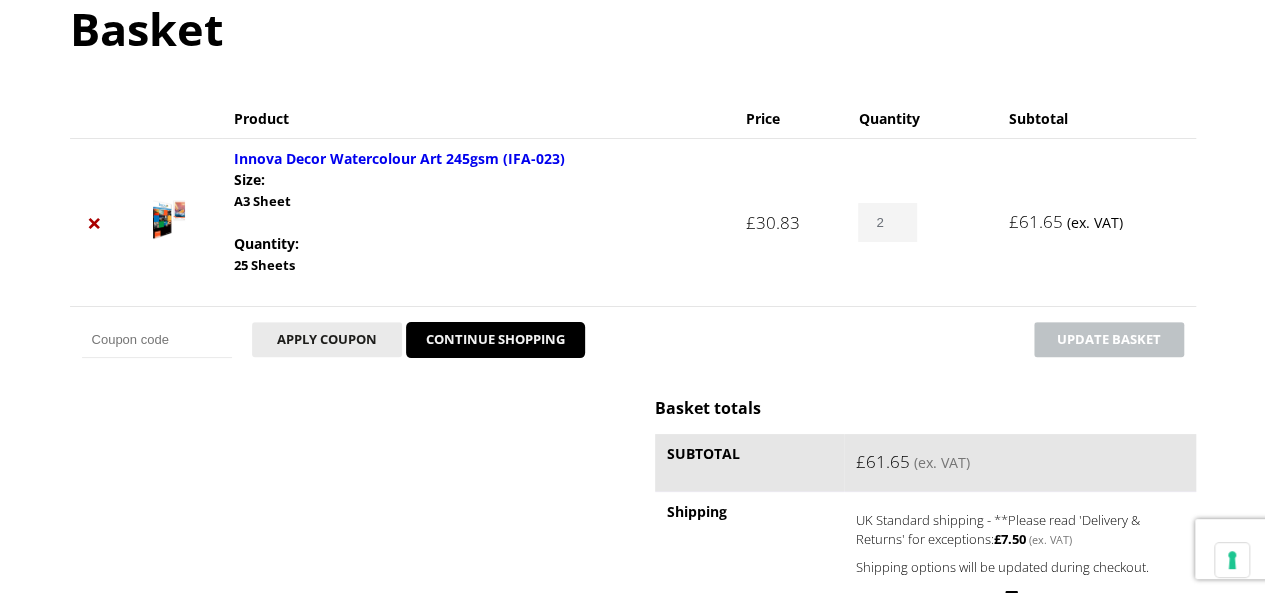 click on "2" at bounding box center [887, 222] 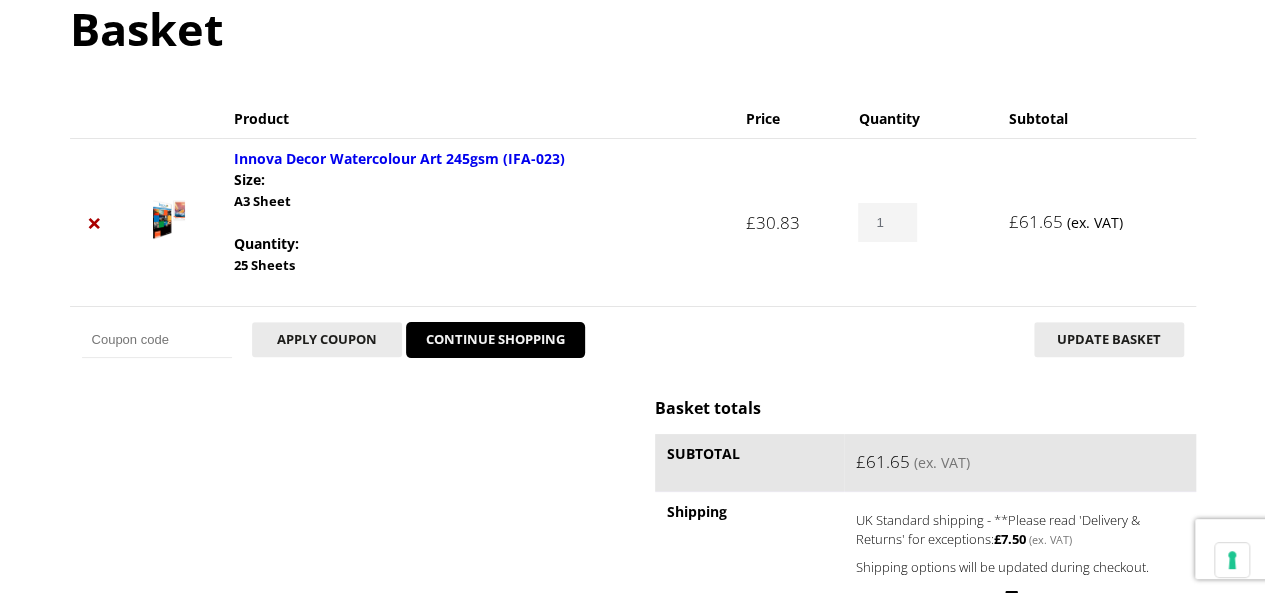 type on "1" 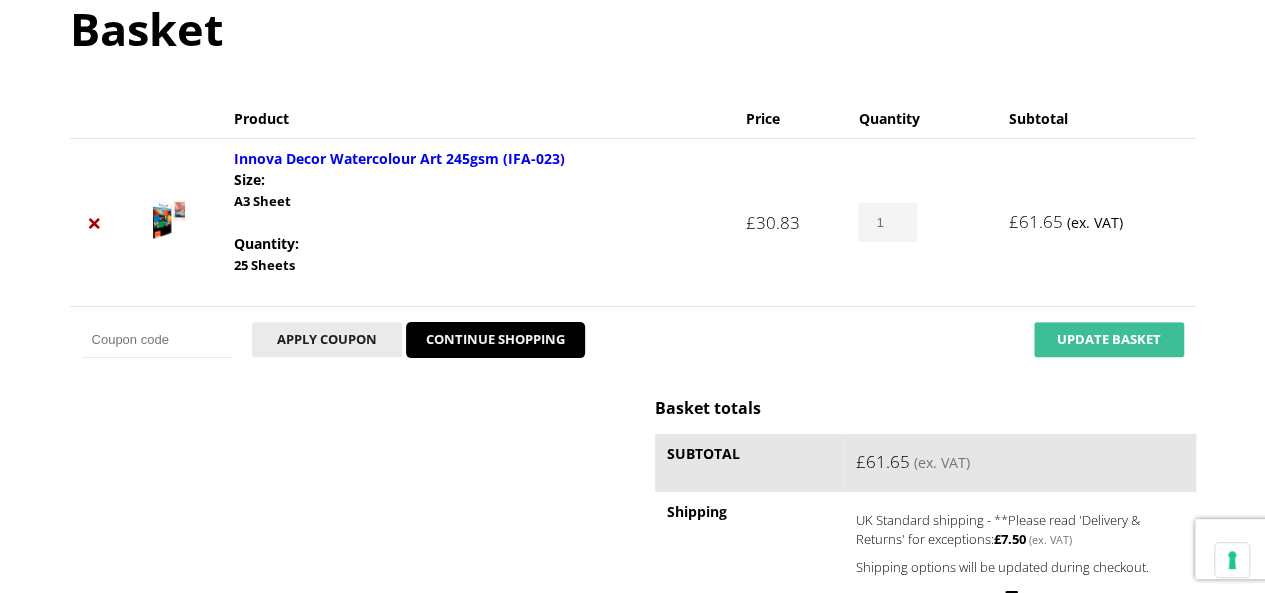 click on "Update basket" at bounding box center [1109, 339] 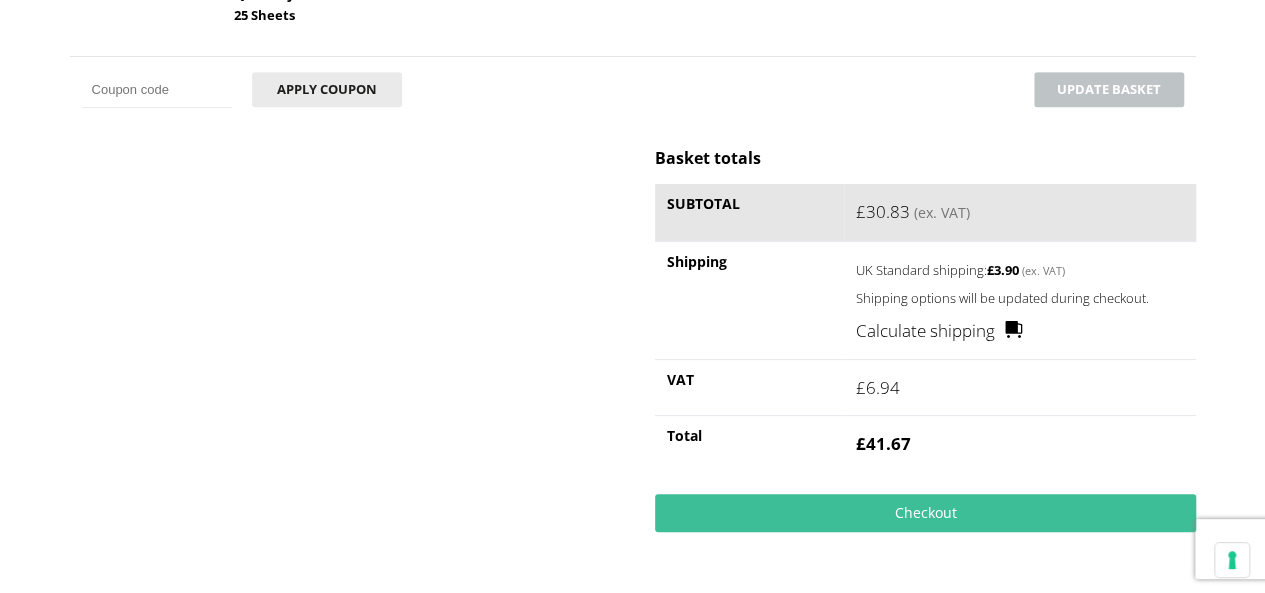 scroll, scrollTop: 568, scrollLeft: 0, axis: vertical 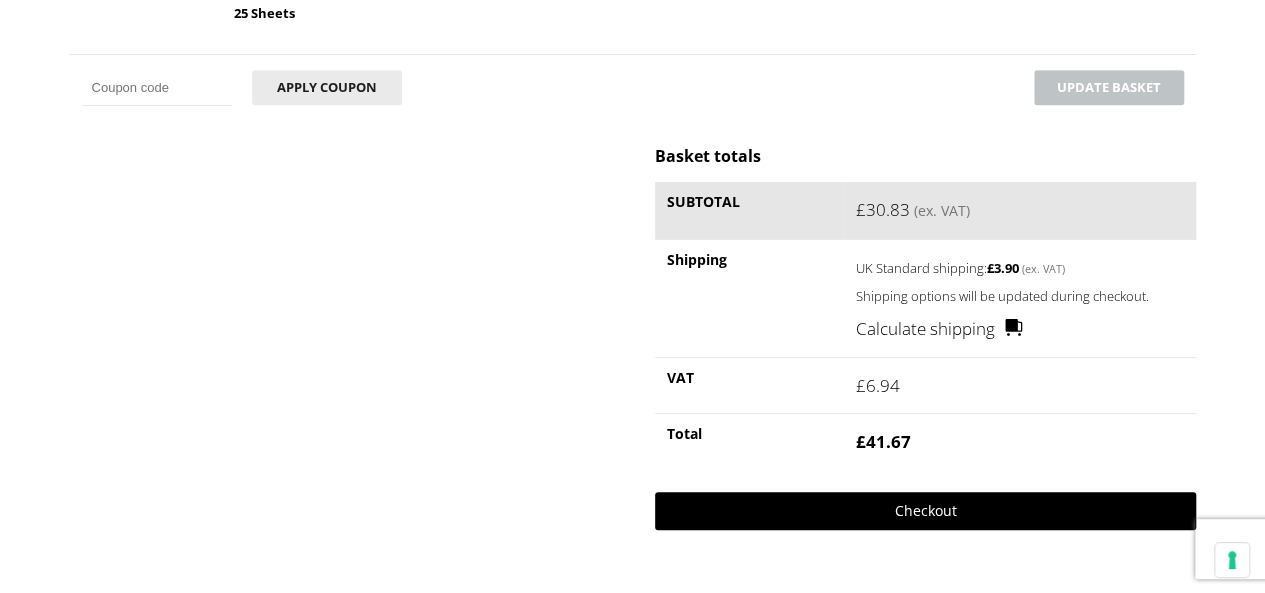 click on "Checkout" at bounding box center (925, 511) 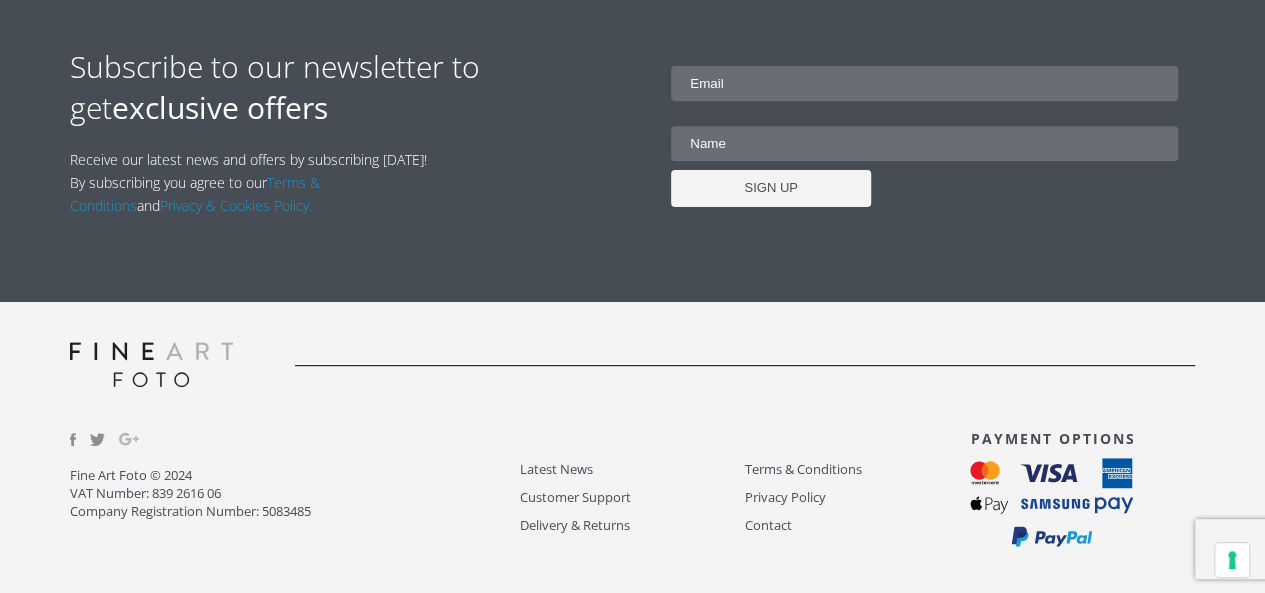 scroll, scrollTop: 55, scrollLeft: 0, axis: vertical 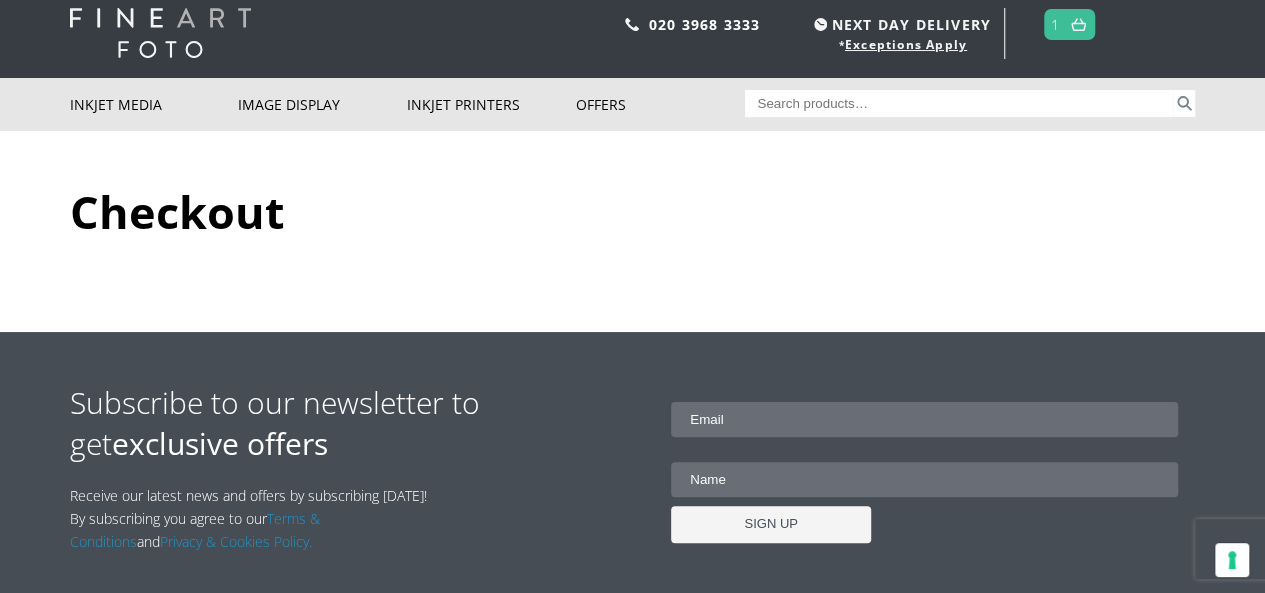 click at bounding box center (924, 419) 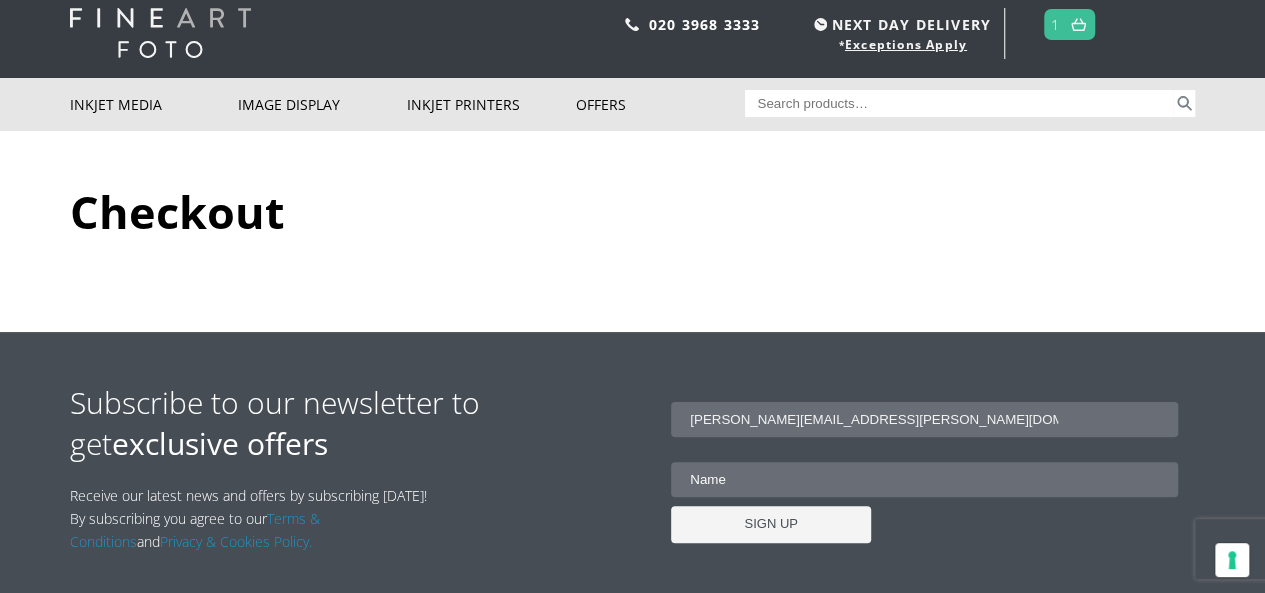 type on "[PERSON_NAME][EMAIL_ADDRESS][PERSON_NAME][DOMAIN_NAME]" 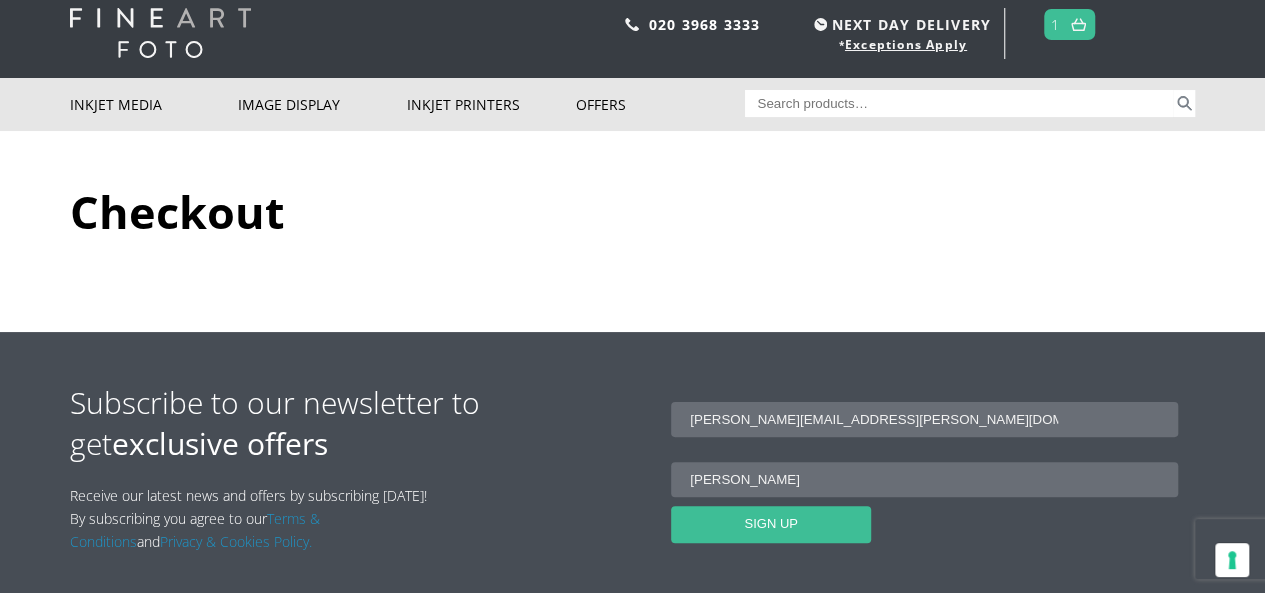 click on "SIGN UP" at bounding box center [771, 524] 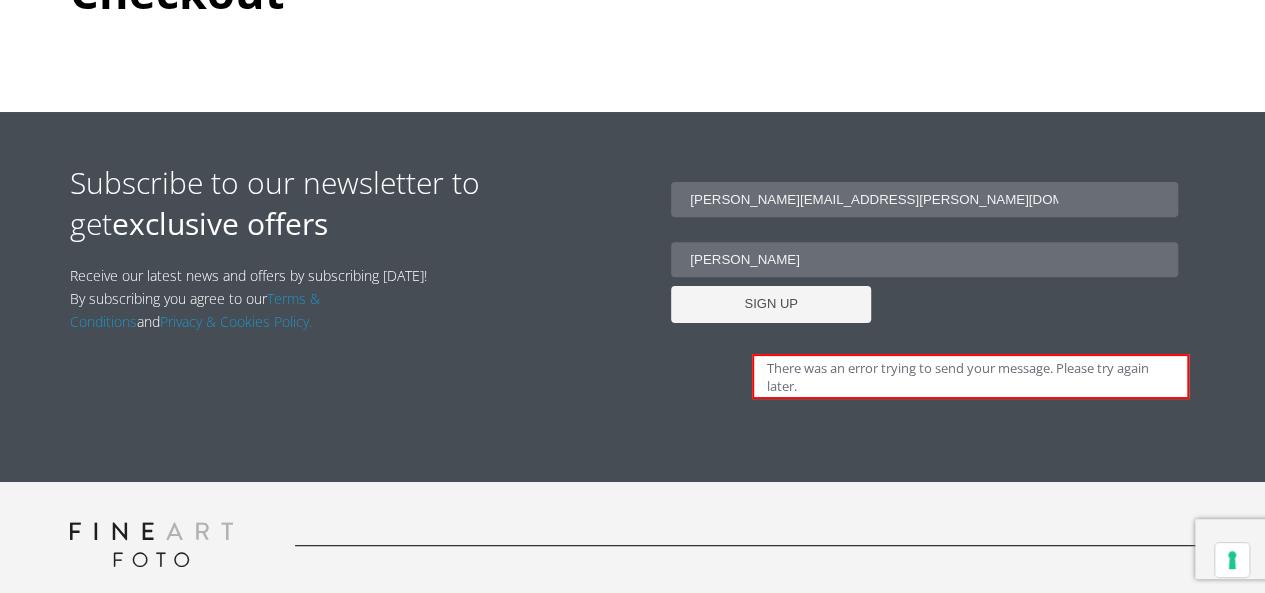 scroll, scrollTop: 275, scrollLeft: 0, axis: vertical 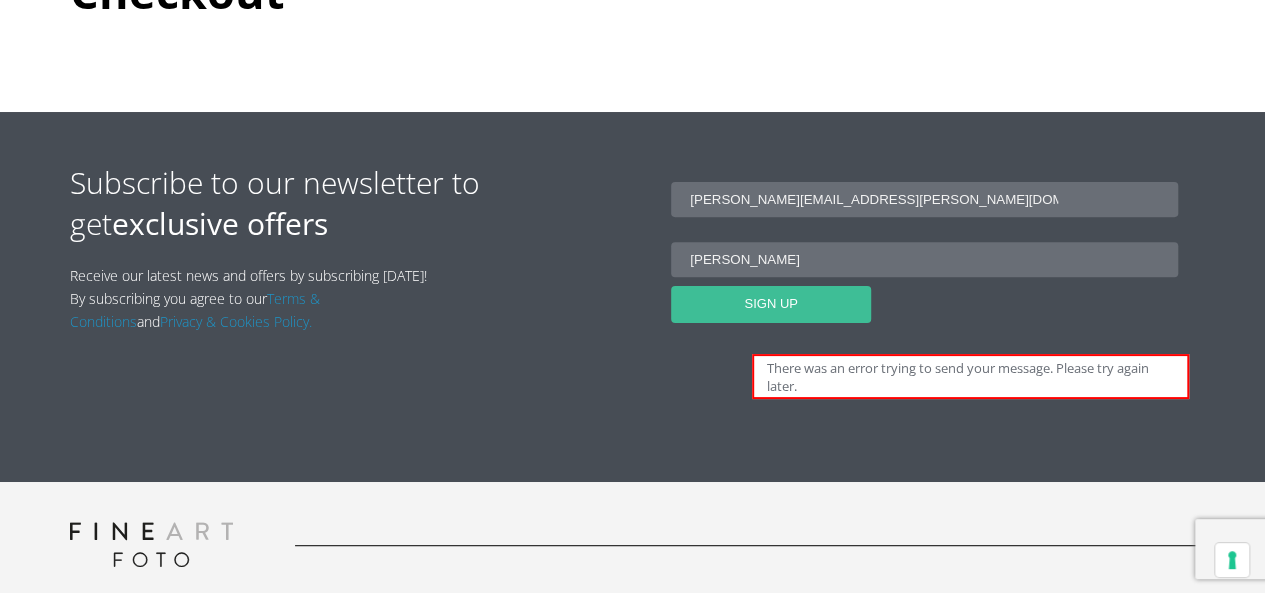 click on "SIGN UP" at bounding box center (771, 304) 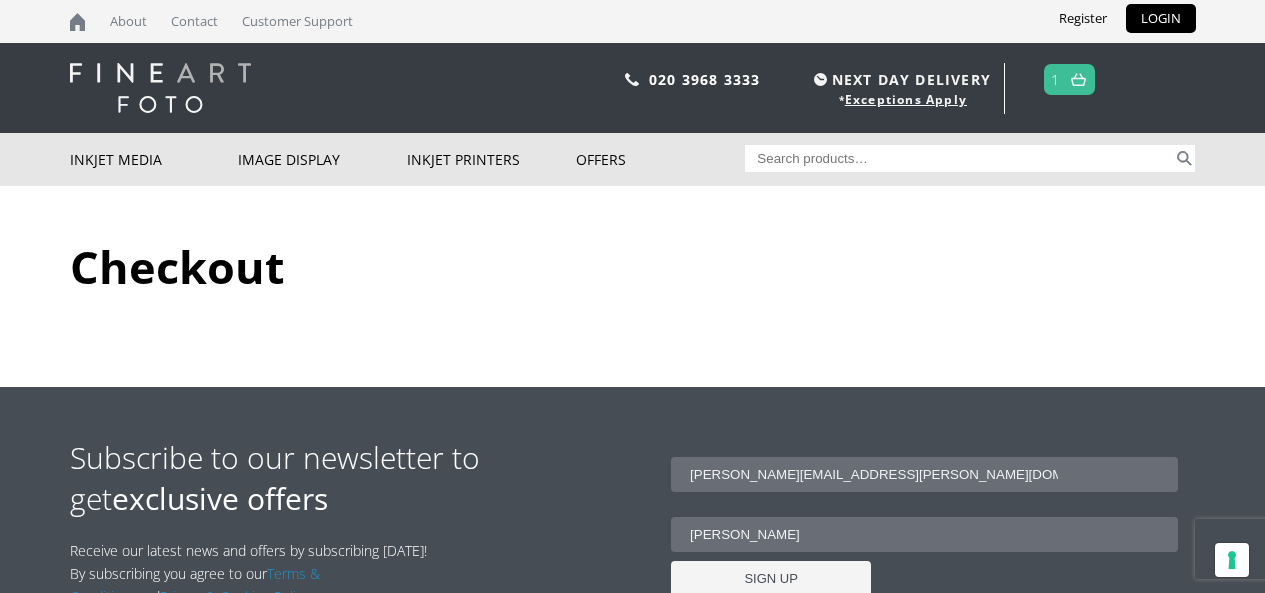 scroll, scrollTop: 437, scrollLeft: 0, axis: vertical 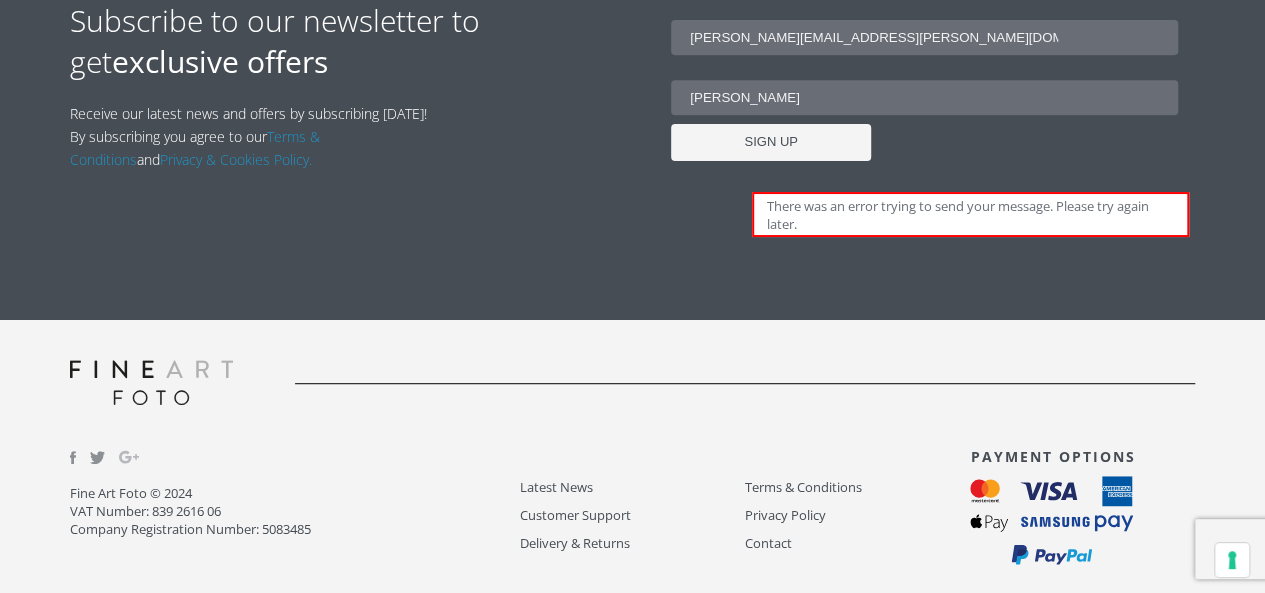 click on "Ewan A Nelson" at bounding box center [924, 97] 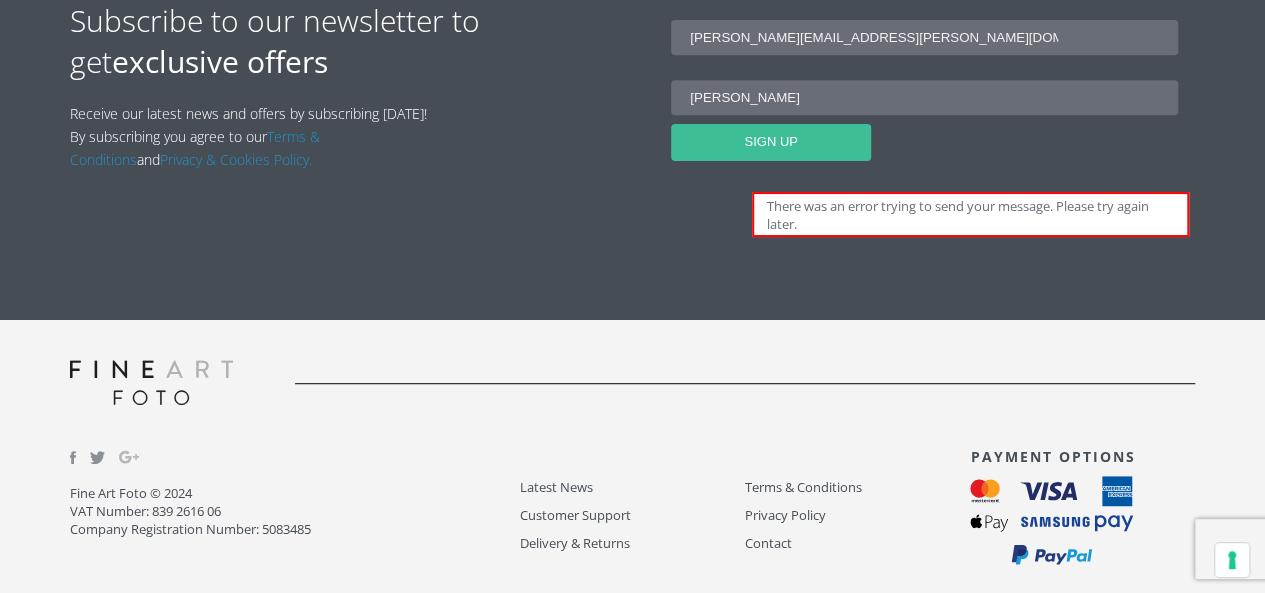 click on "SIGN UP" at bounding box center (771, 142) 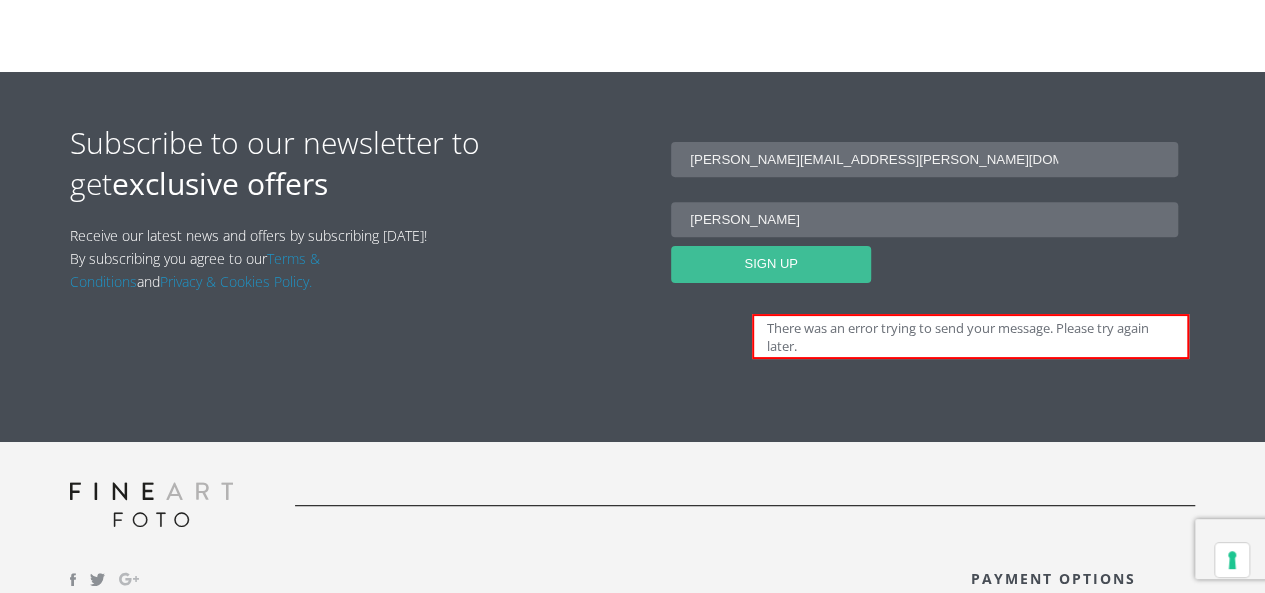 scroll, scrollTop: 0, scrollLeft: 0, axis: both 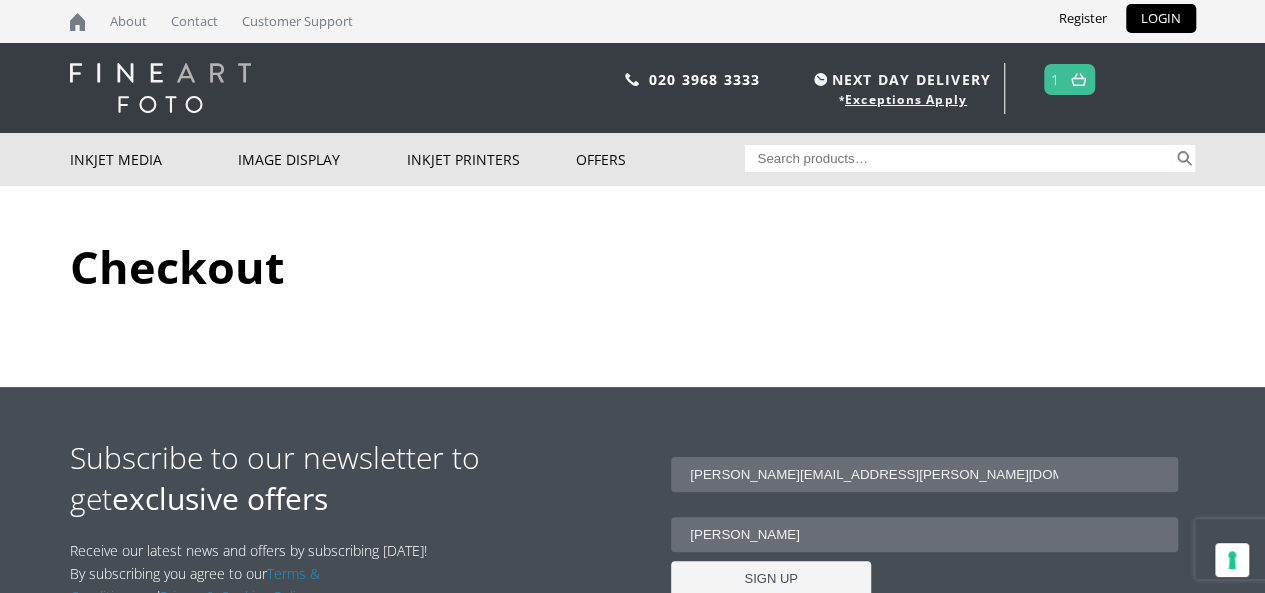 click on "1" at bounding box center [1069, 79] 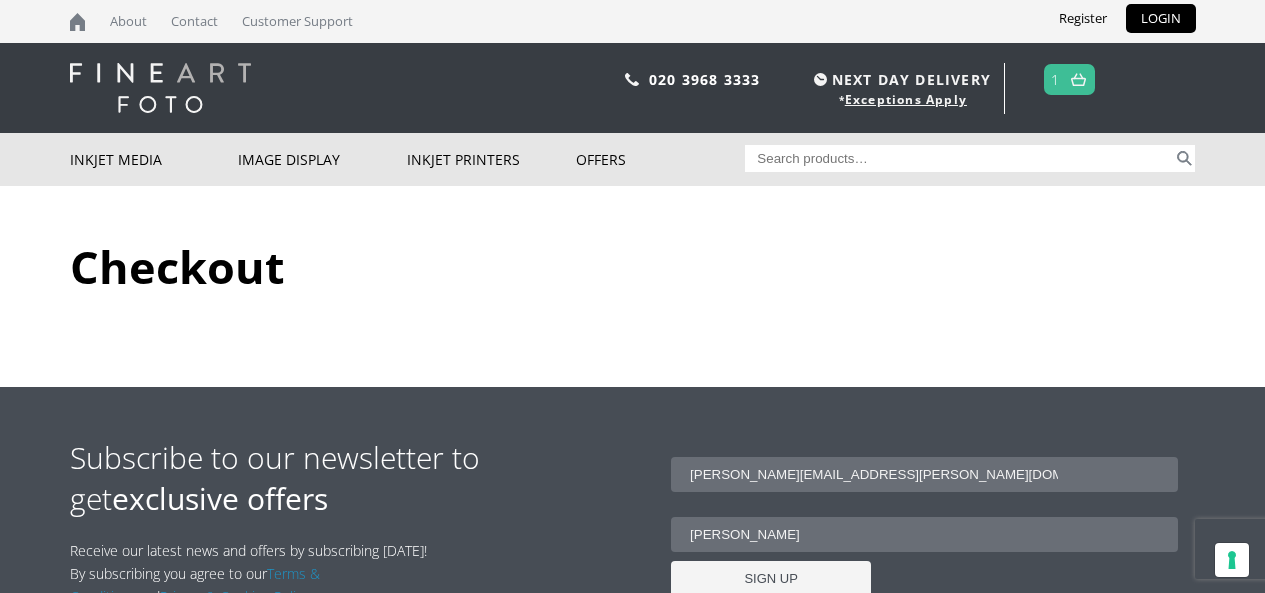scroll, scrollTop: 437, scrollLeft: 0, axis: vertical 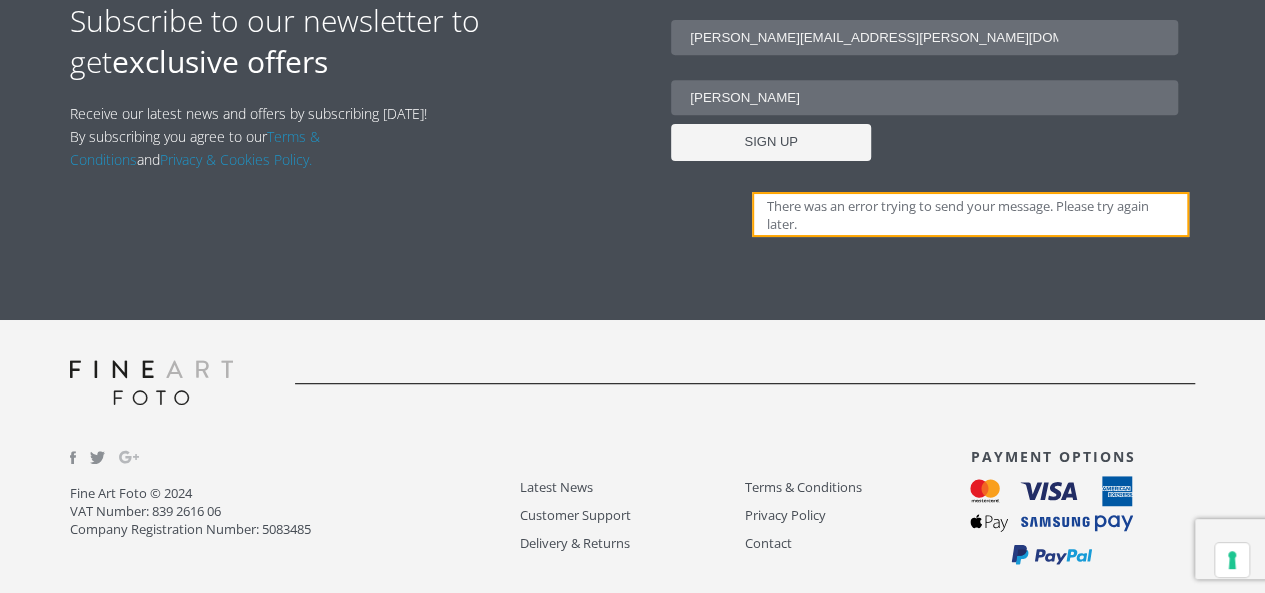 click on "There was an error trying to send your message. Please try again later." at bounding box center (970, 214) 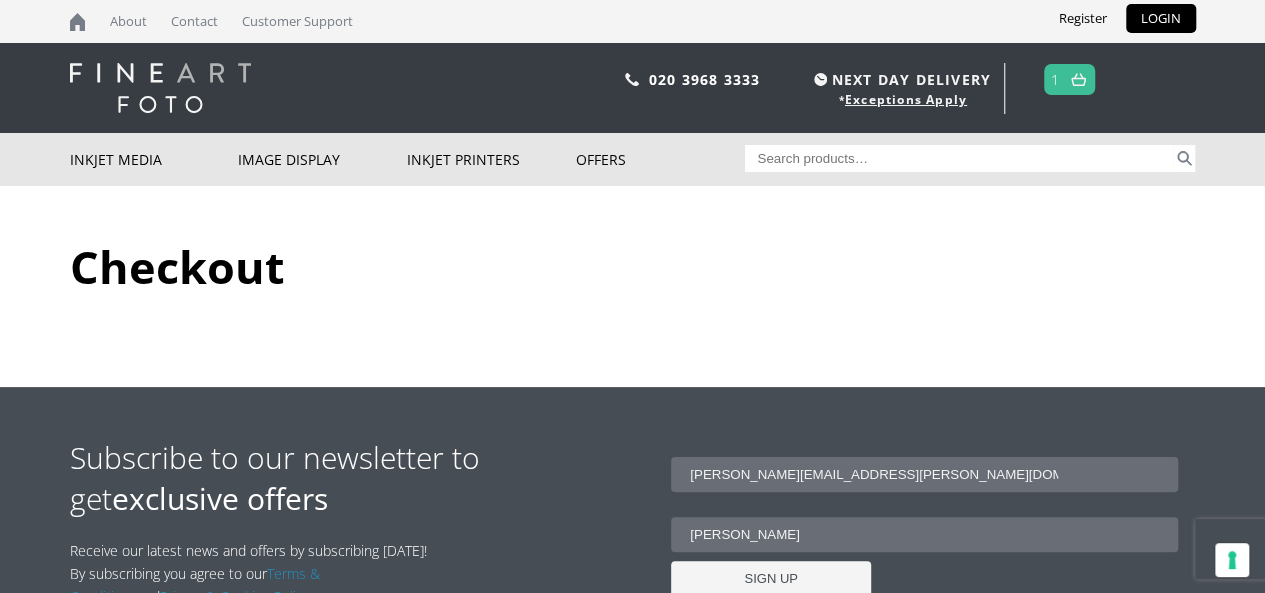 click at bounding box center (1078, 79) 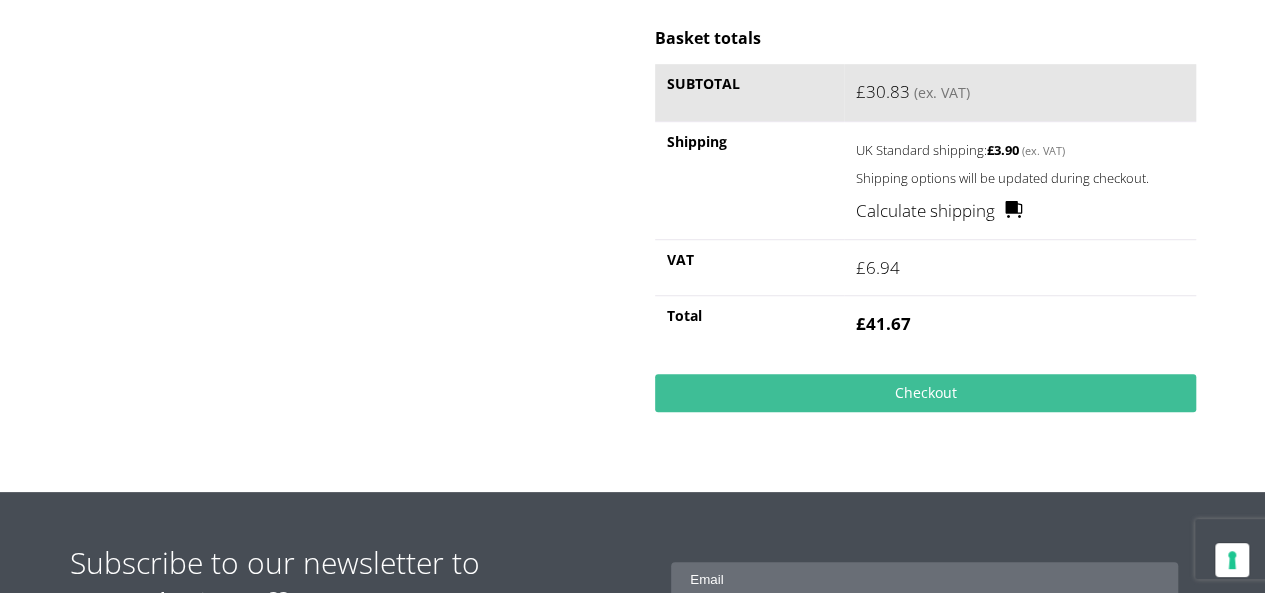 scroll, scrollTop: 445, scrollLeft: 0, axis: vertical 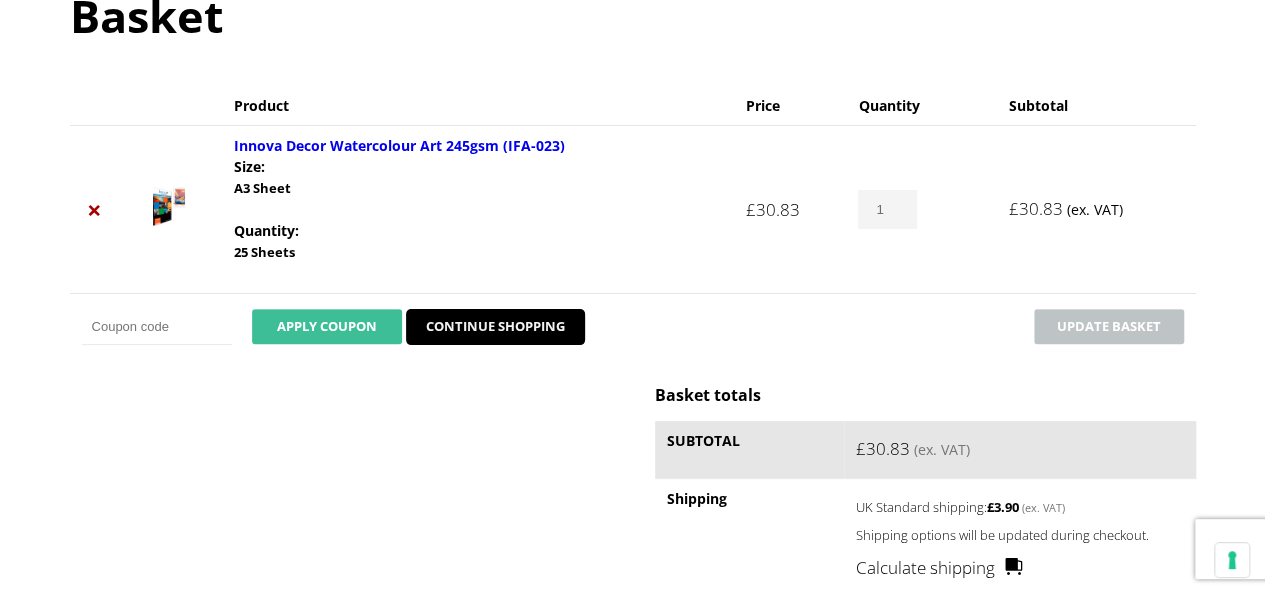 click on "Apply coupon" at bounding box center [327, 326] 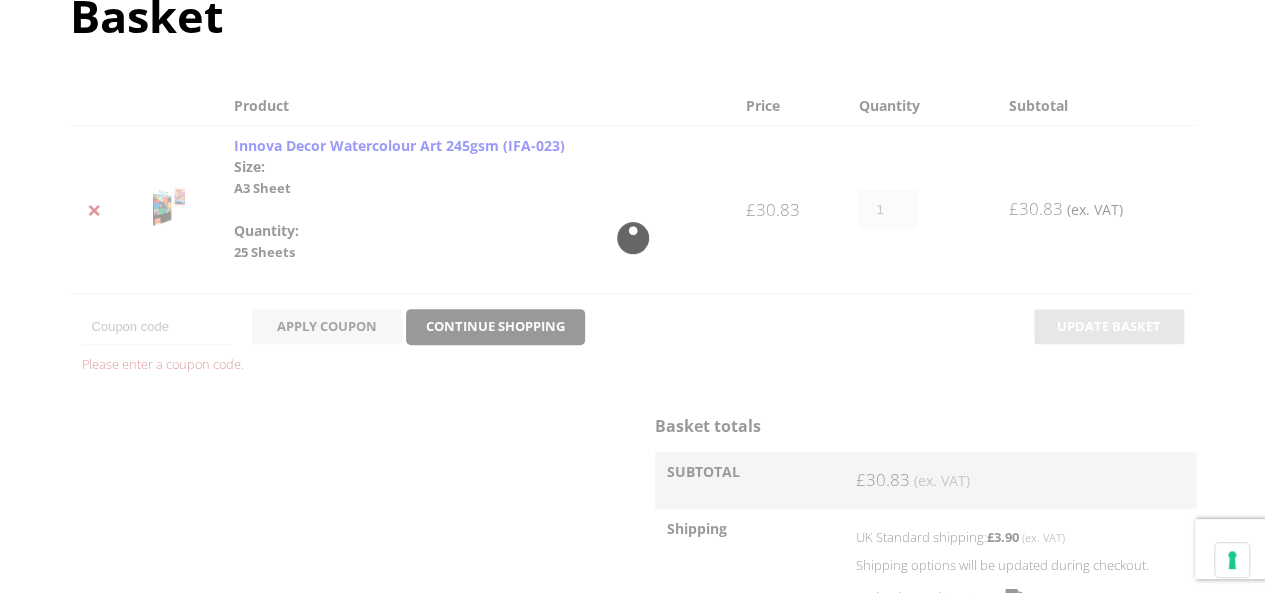 click at bounding box center [633, 238] 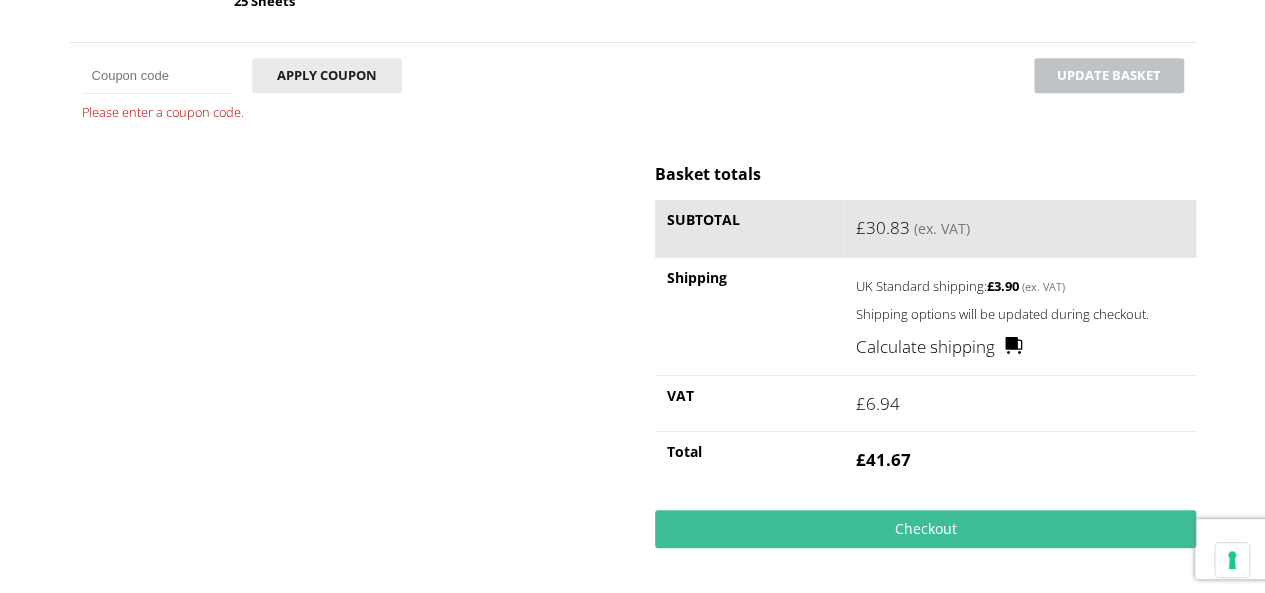 scroll, scrollTop: 502, scrollLeft: 0, axis: vertical 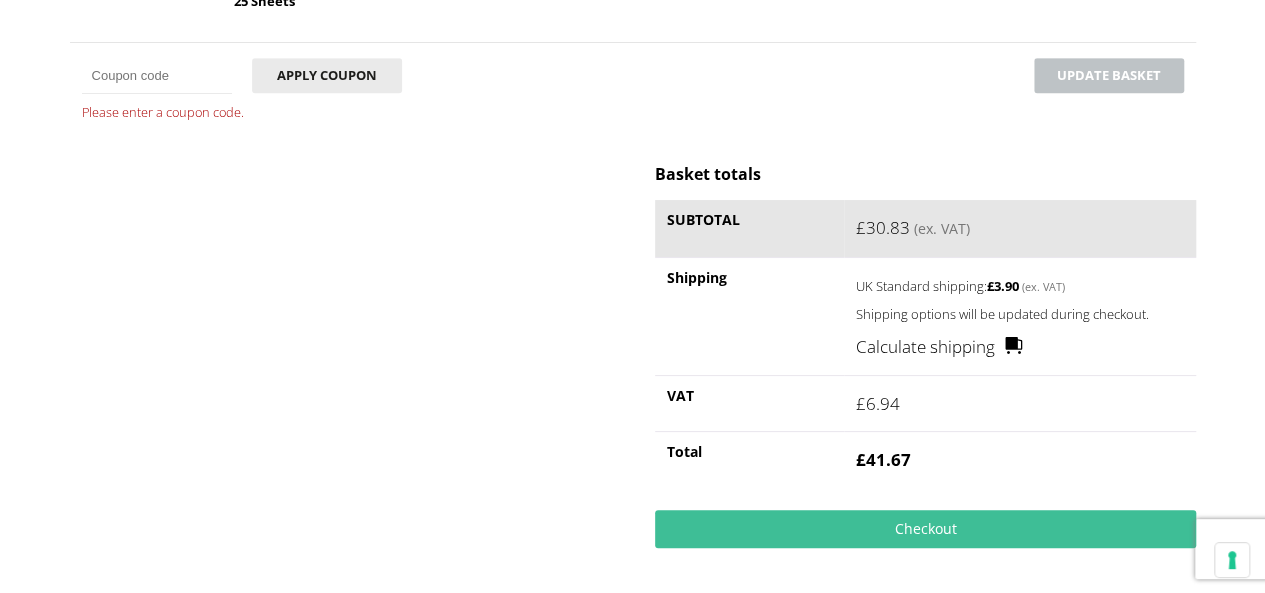 click on "Coupon:" at bounding box center (157, 76) 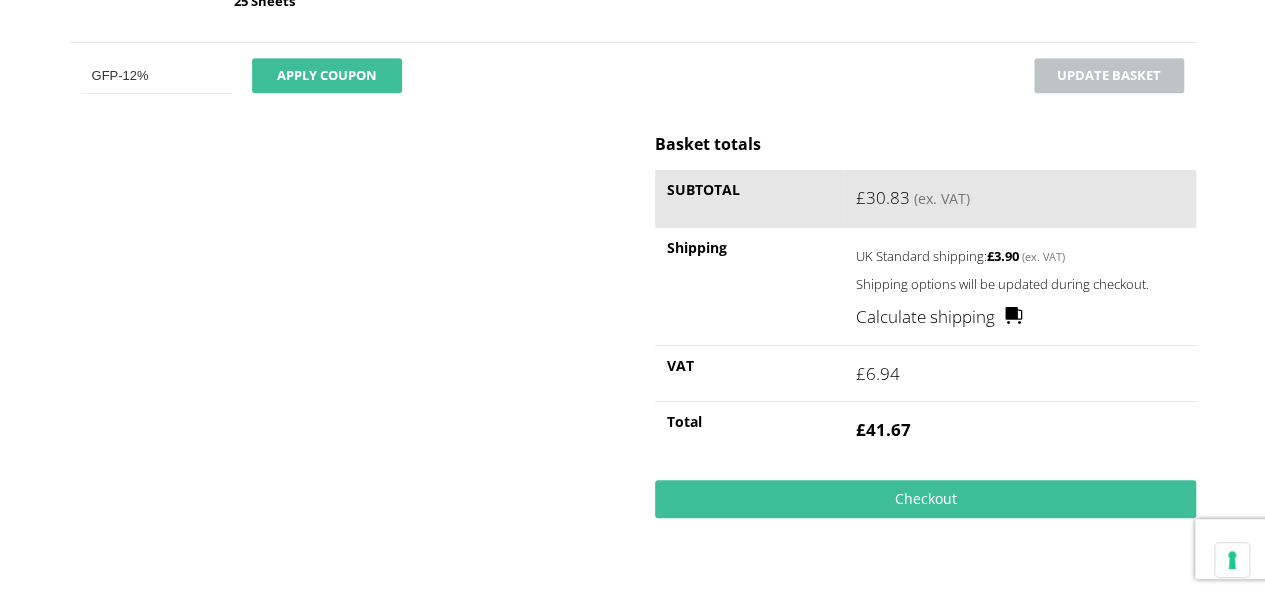 type on "GFP-12%" 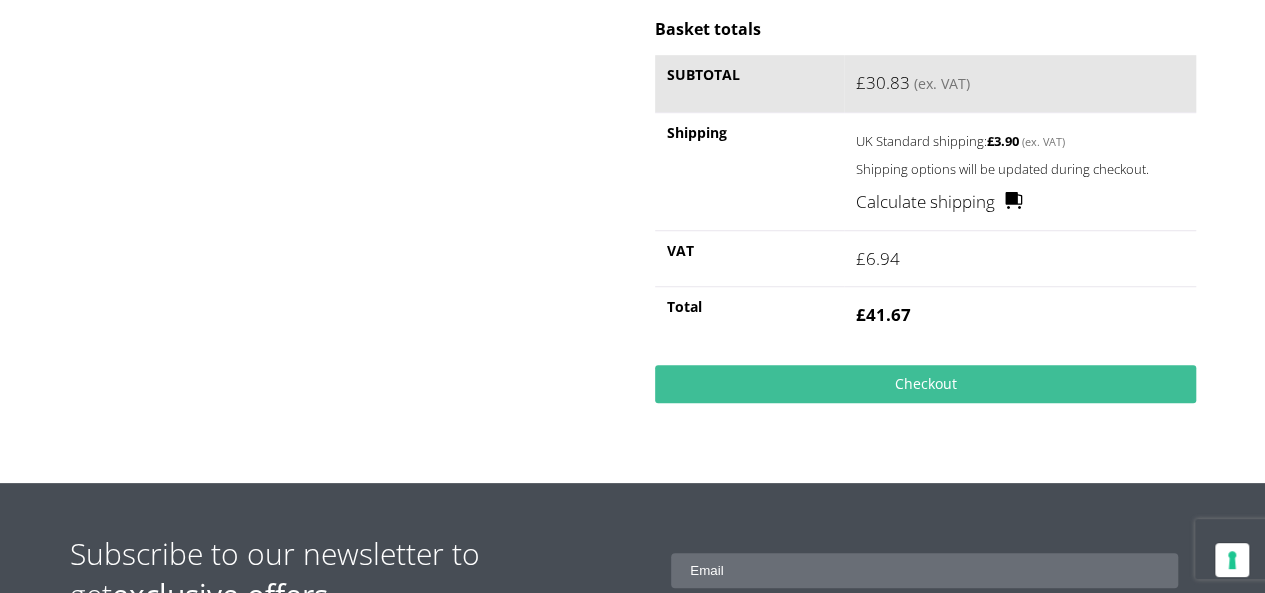 scroll, scrollTop: 648, scrollLeft: 0, axis: vertical 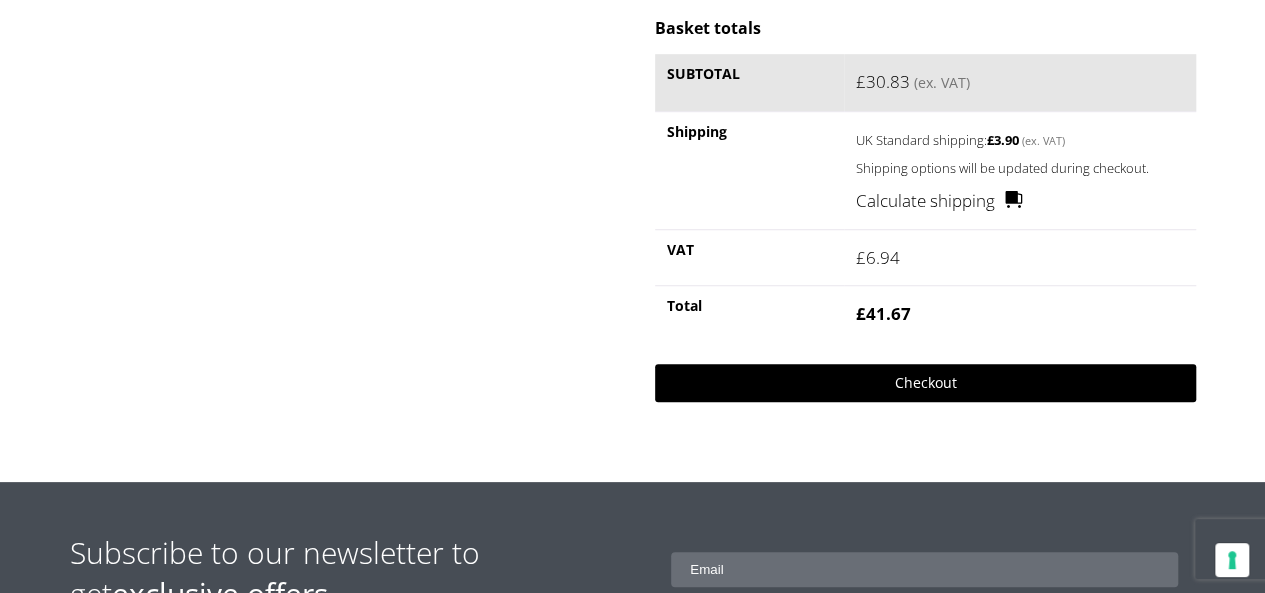 click on "Checkout" at bounding box center (925, 383) 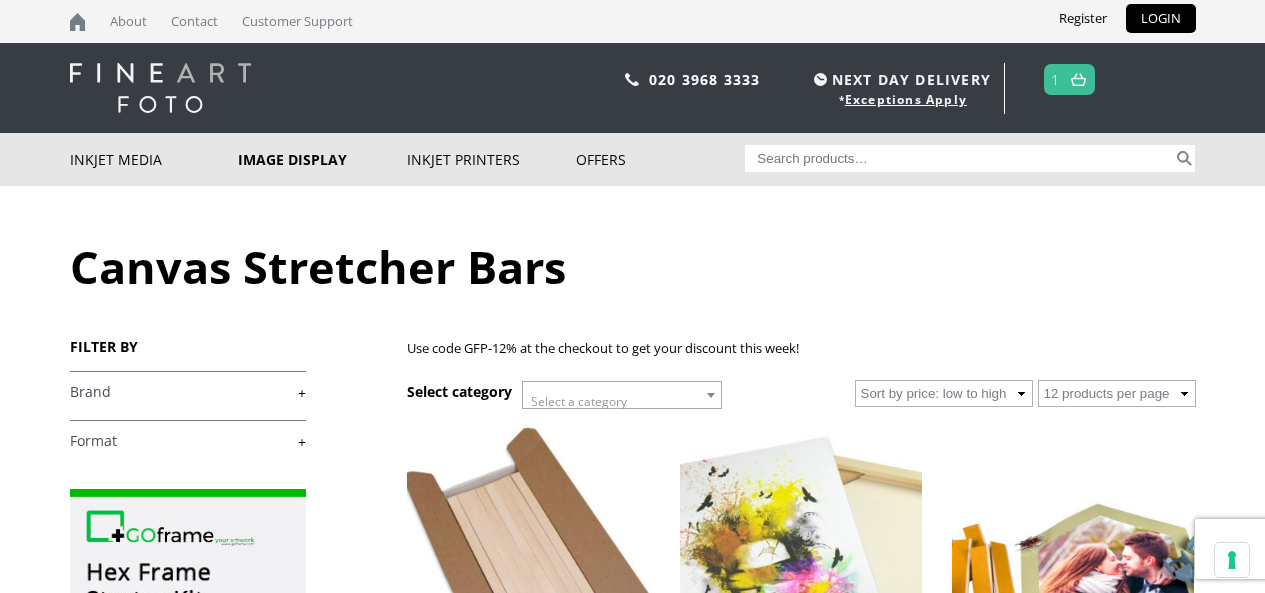 scroll, scrollTop: 0, scrollLeft: 0, axis: both 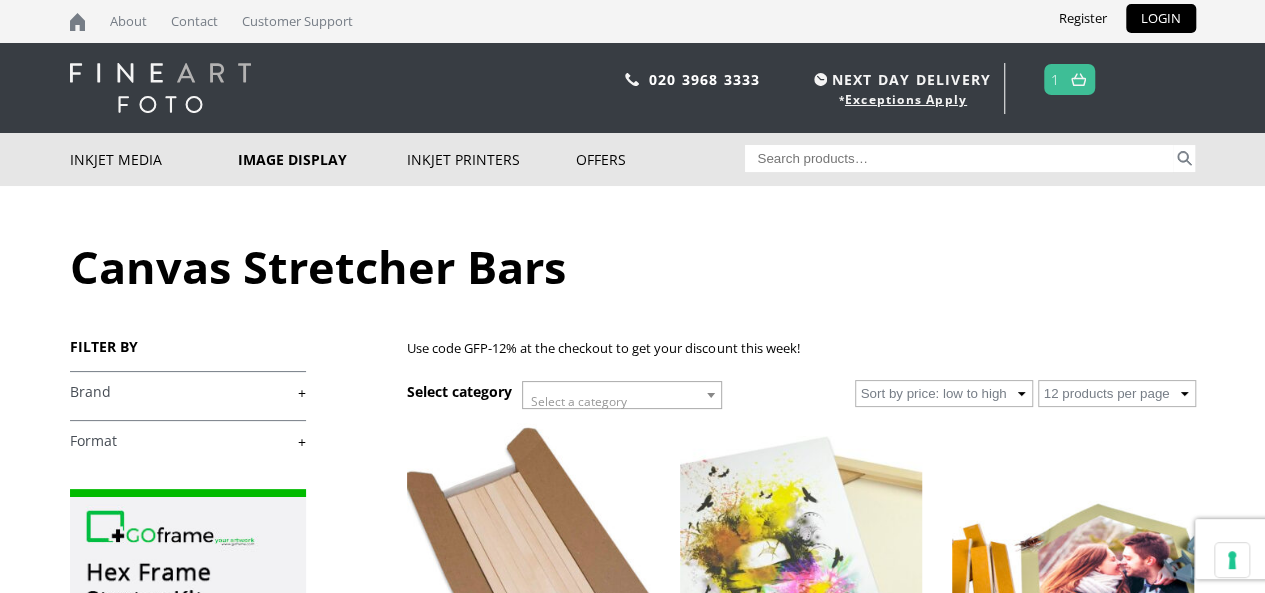 click on "1" at bounding box center [1069, 79] 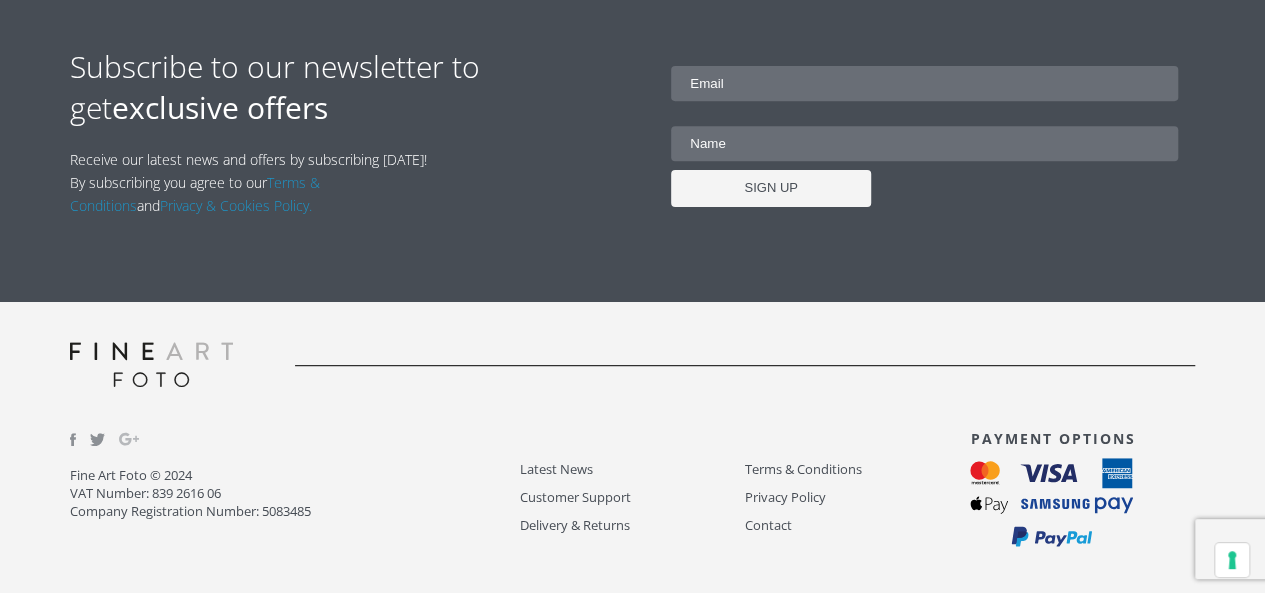 scroll, scrollTop: 0, scrollLeft: 0, axis: both 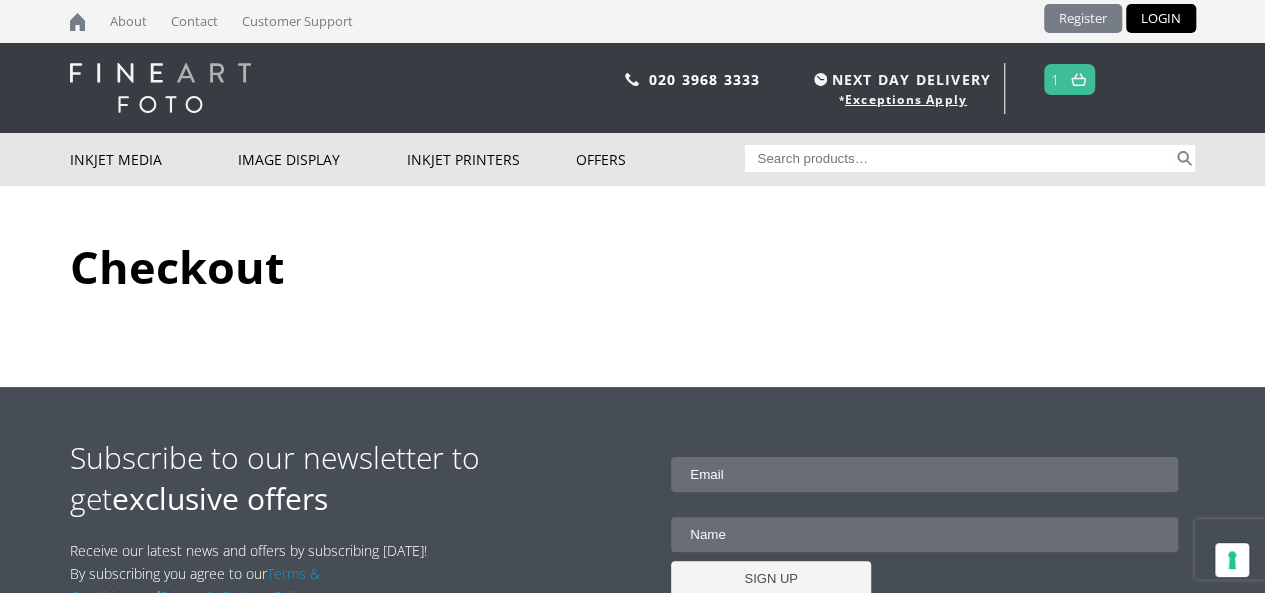 click on "Register" at bounding box center [1083, 18] 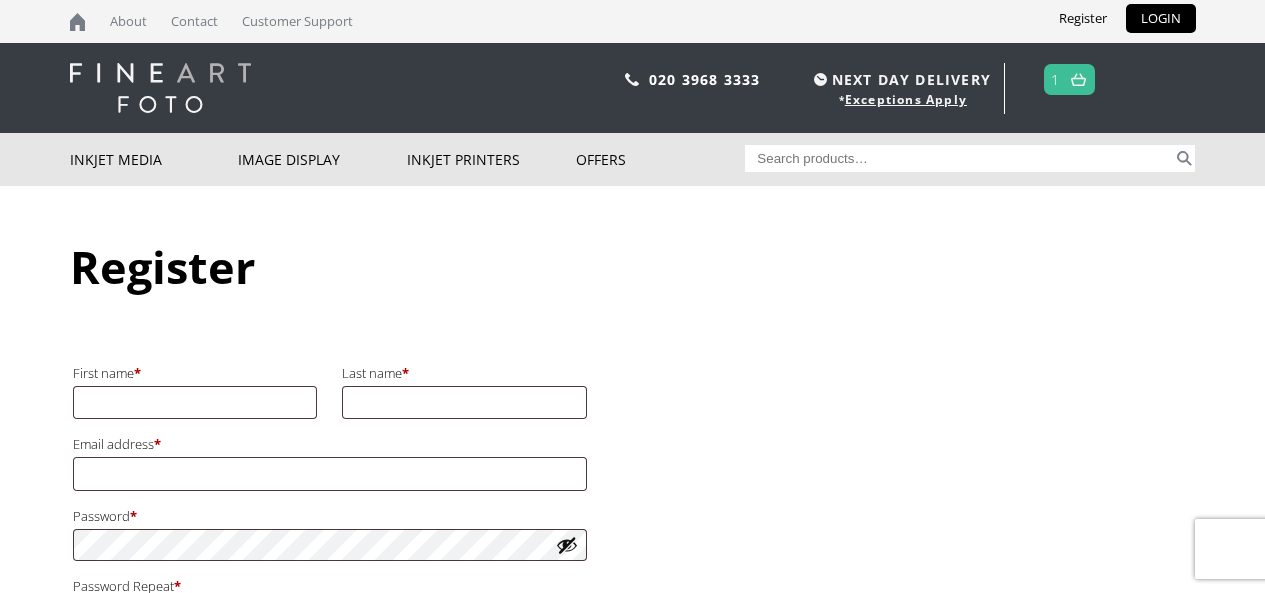 scroll, scrollTop: 0, scrollLeft: 0, axis: both 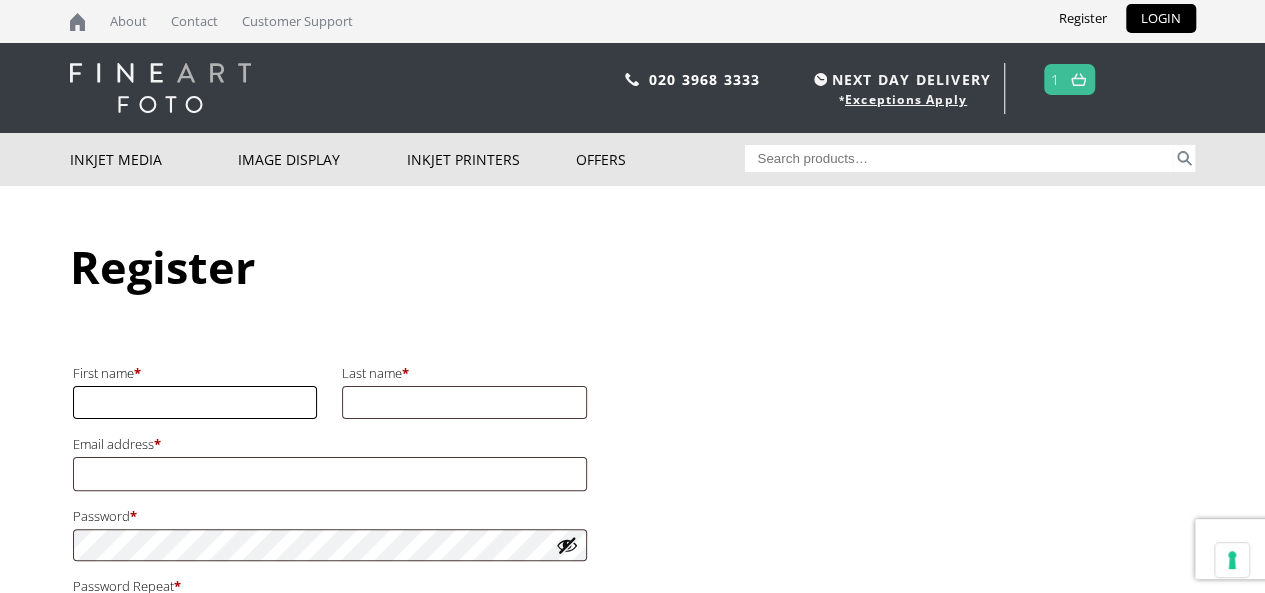 click on "First name  *" at bounding box center [195, 402] 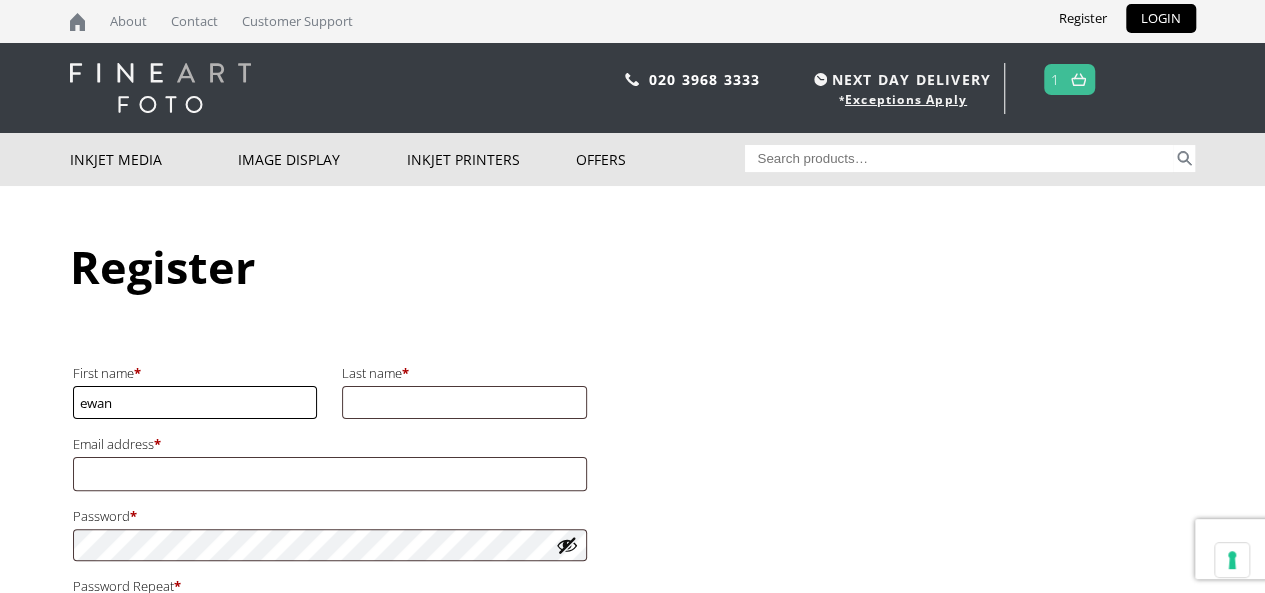 scroll, scrollTop: 0, scrollLeft: 0, axis: both 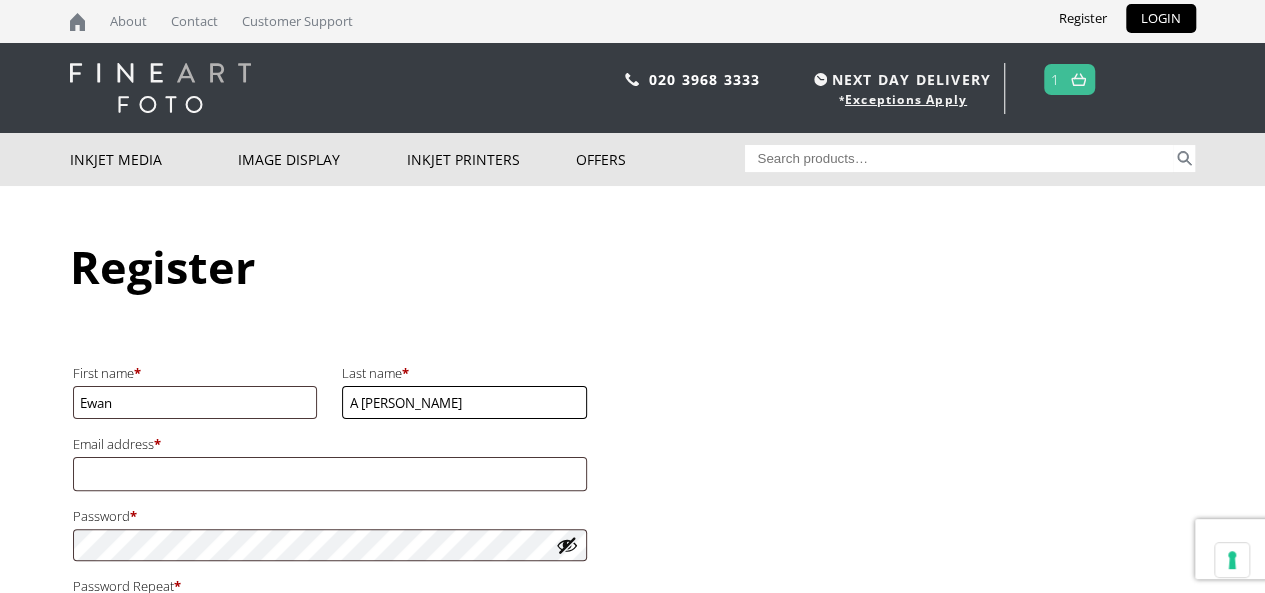 click on "A Nelson" at bounding box center (464, 402) 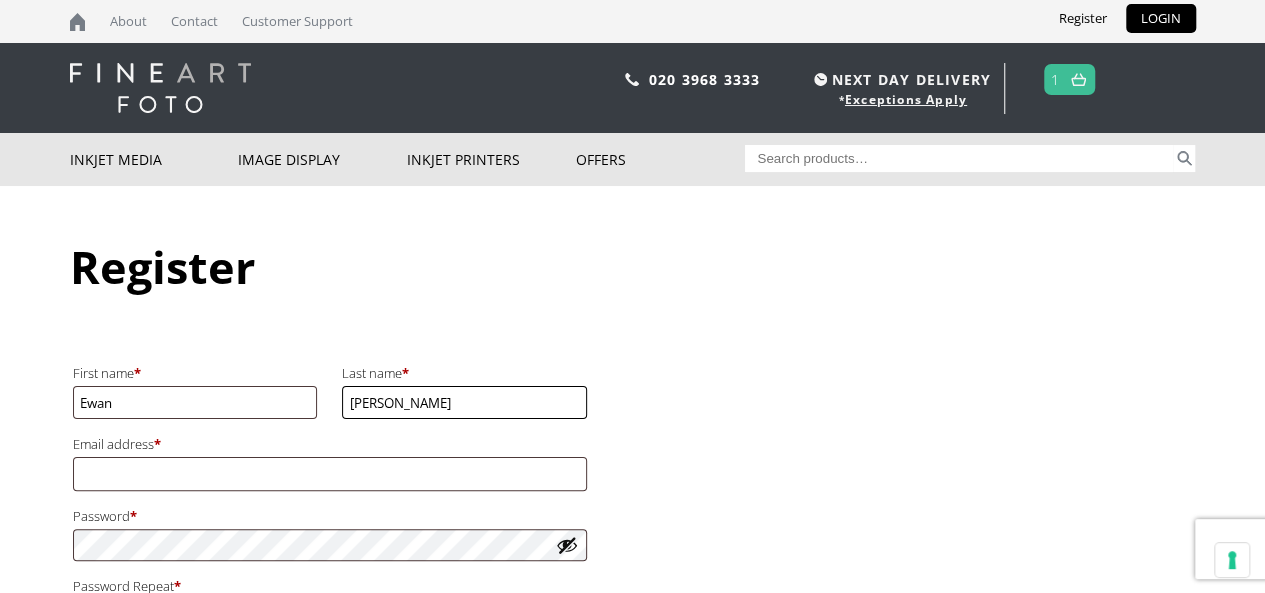 type on "Nelson" 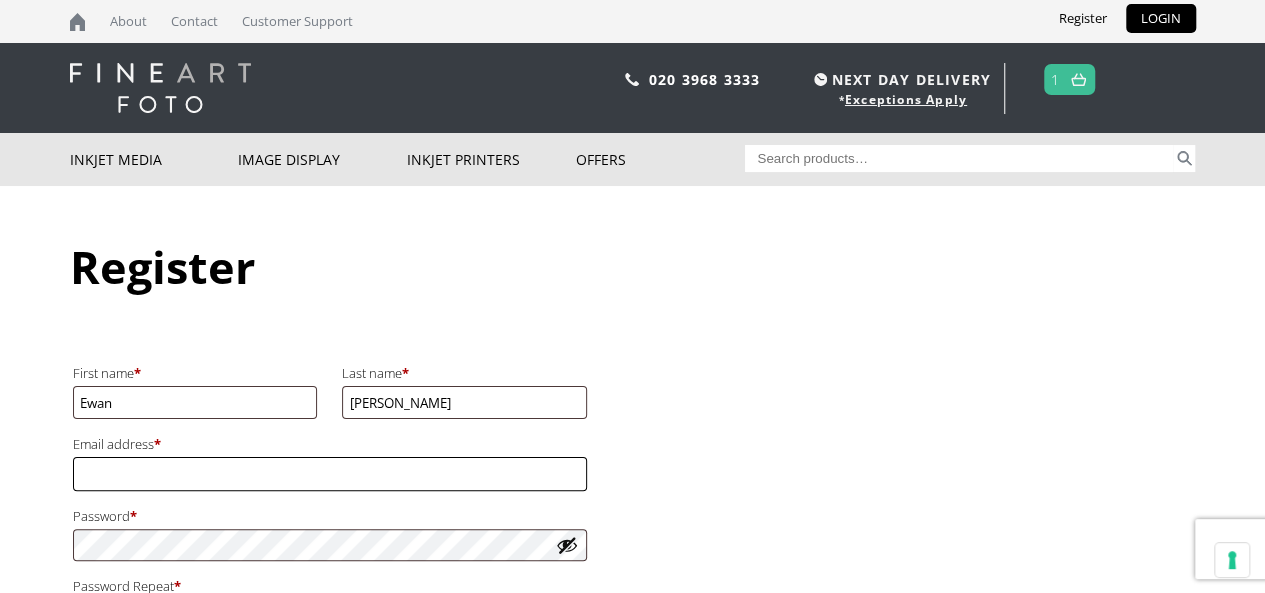click on "Email address  * Required" at bounding box center [330, 473] 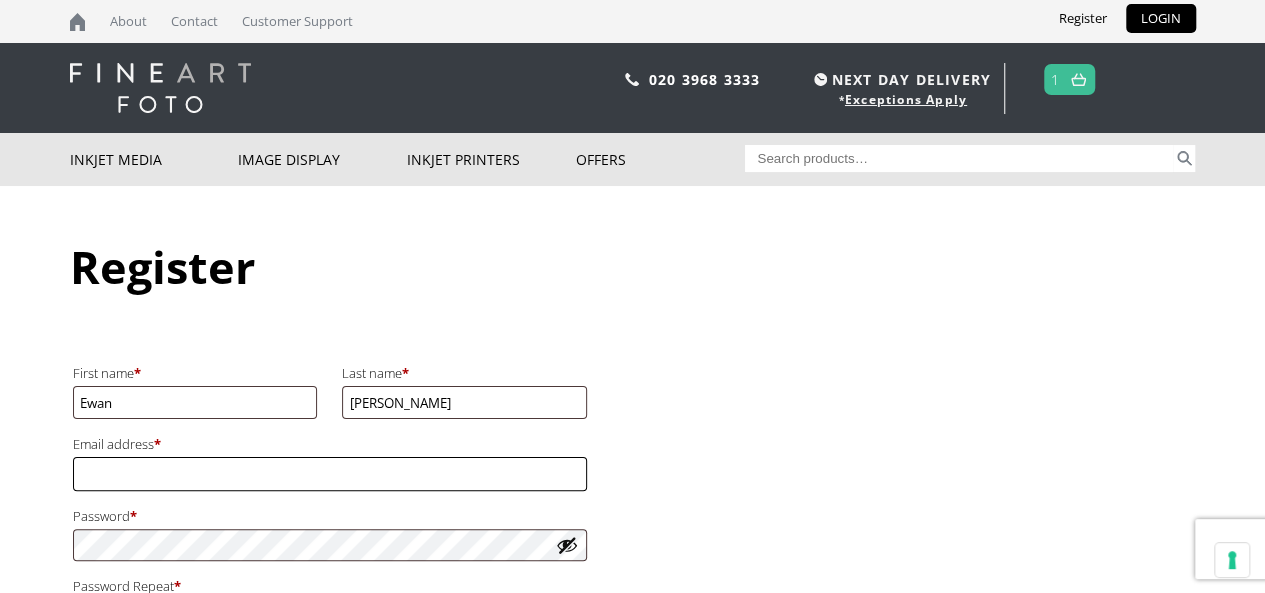 type on "nelson.ewan@googlemail.com" 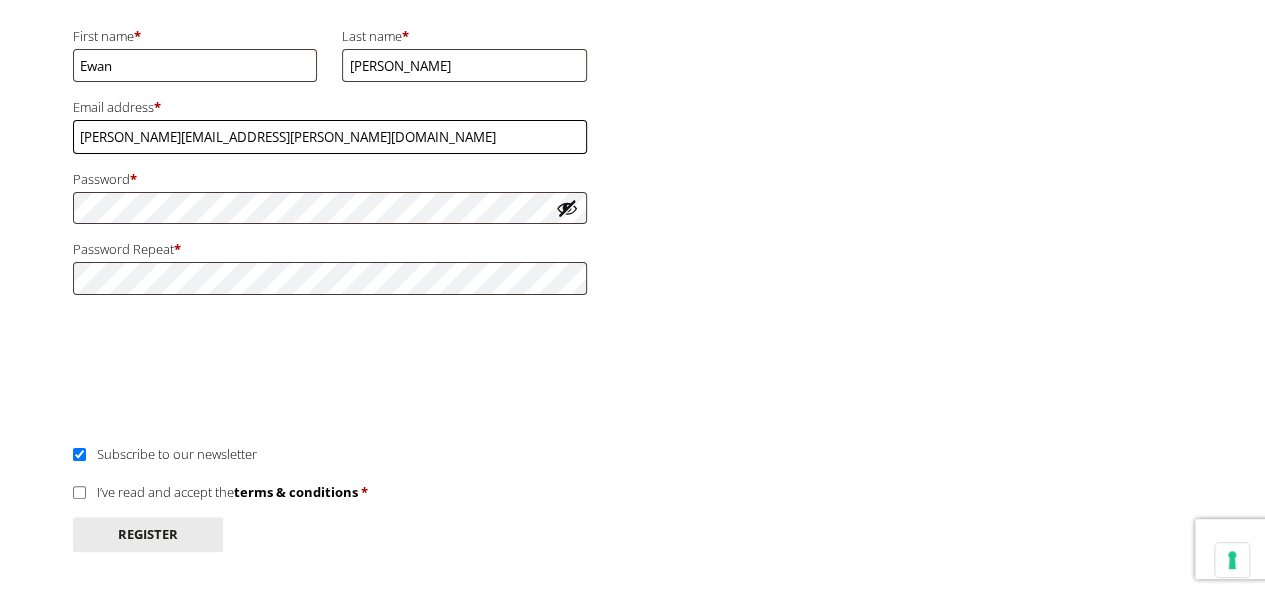 scroll, scrollTop: 354, scrollLeft: 0, axis: vertical 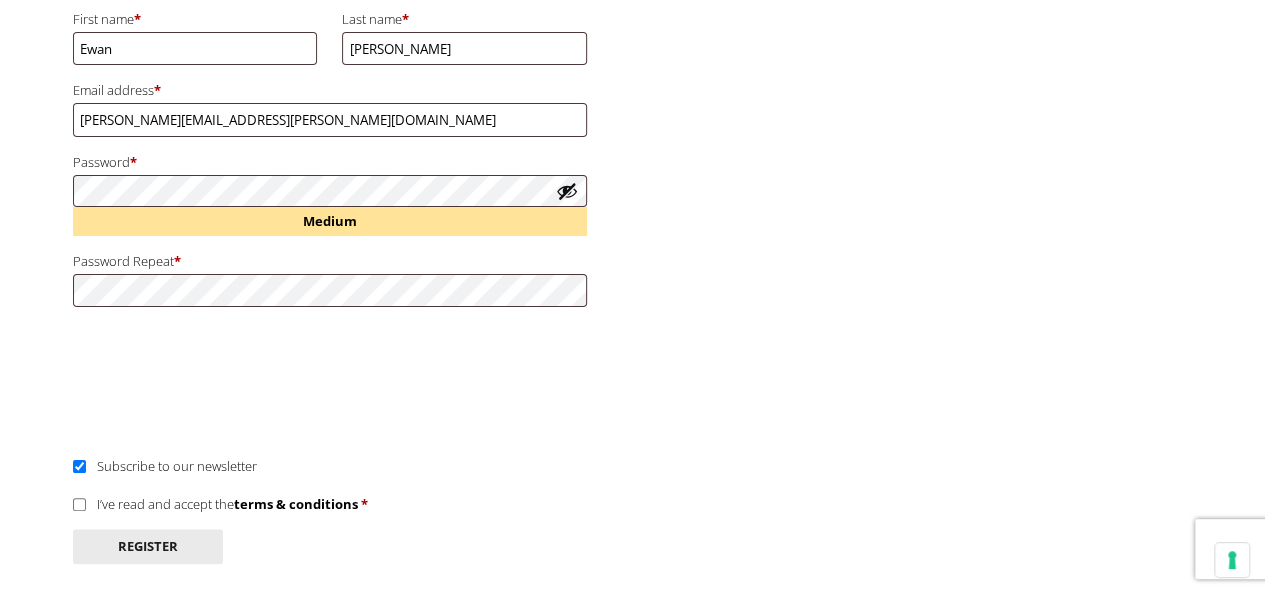 click on "I’ve read and accept the  terms & conditions   *" at bounding box center [79, 504] 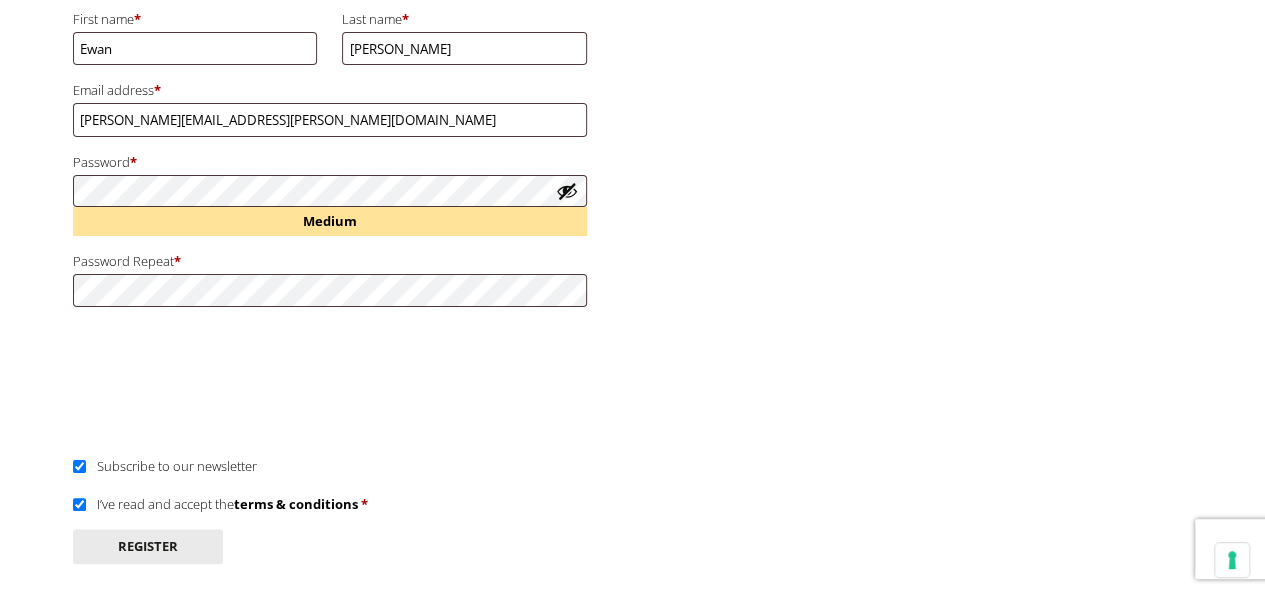 click on "Subscribe to our newsletter" at bounding box center [79, 466] 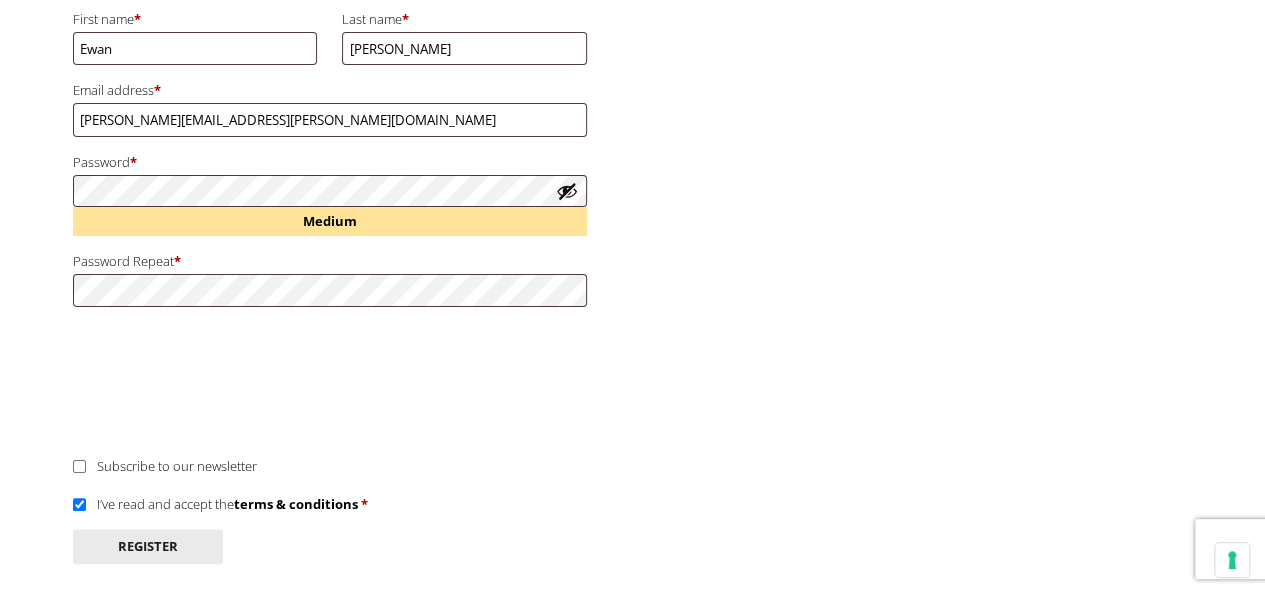click on "Subscribe to our newsletter" at bounding box center [79, 466] 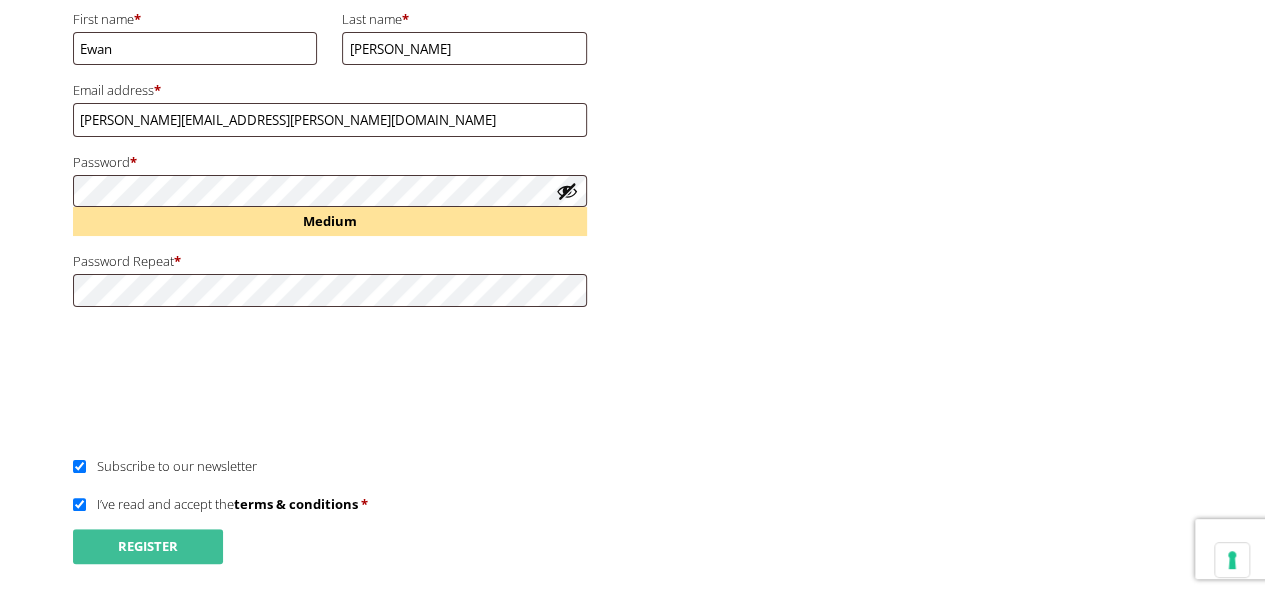 click on "Register" at bounding box center [148, 546] 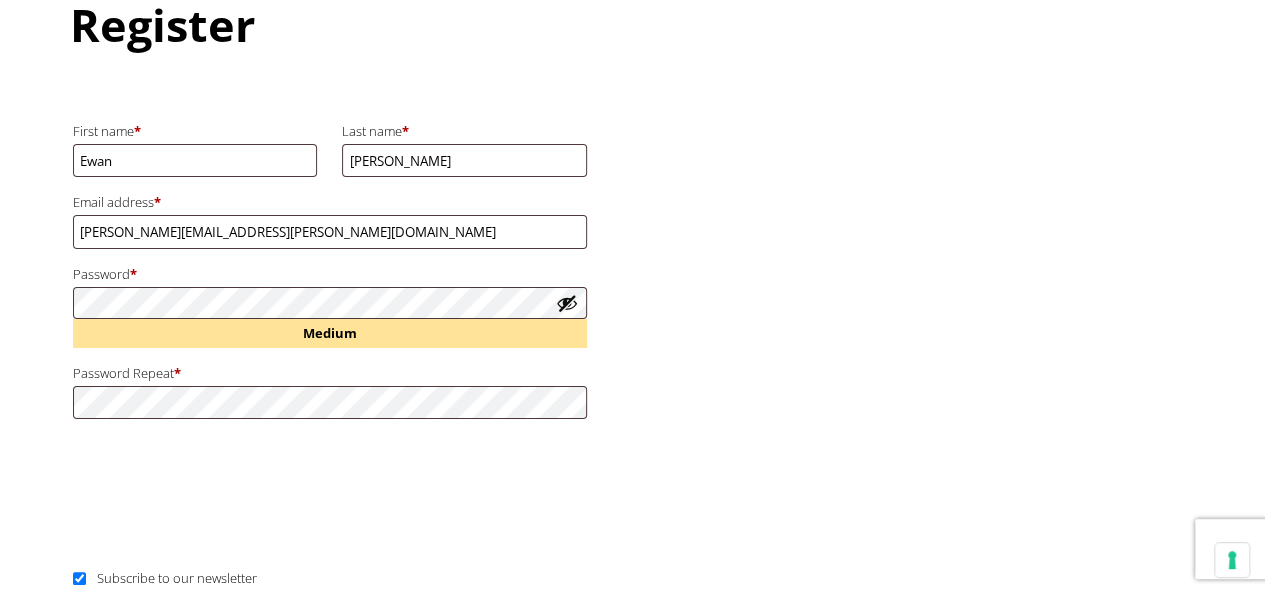 scroll, scrollTop: 457, scrollLeft: 0, axis: vertical 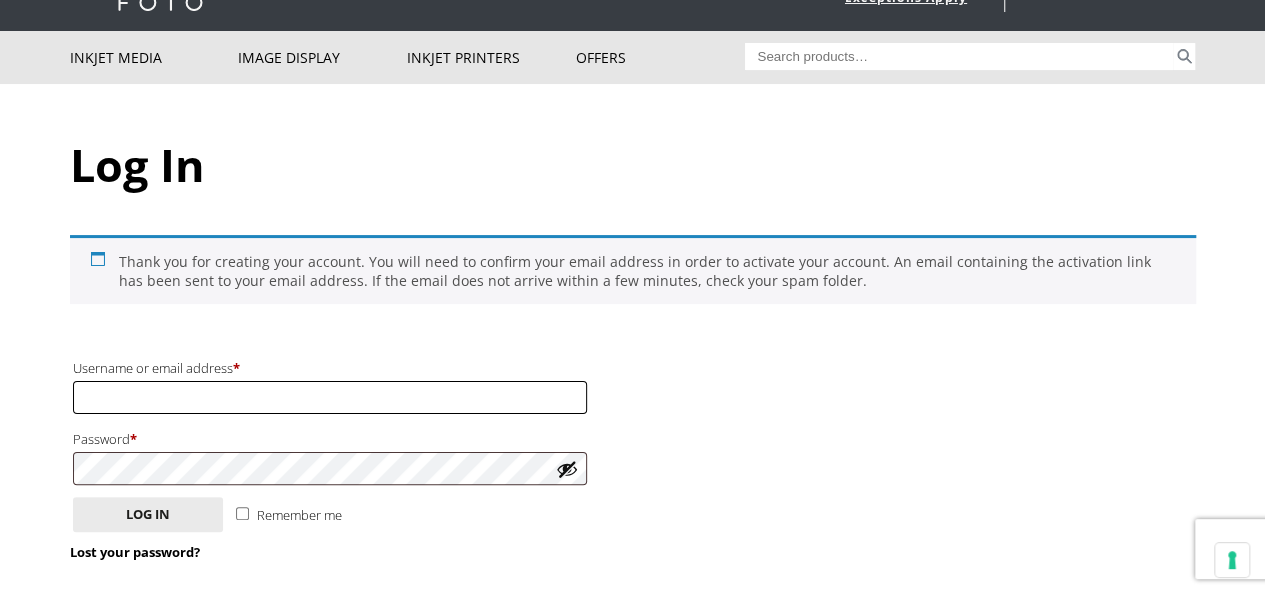type on "nelson.ewan@googlemail.com" 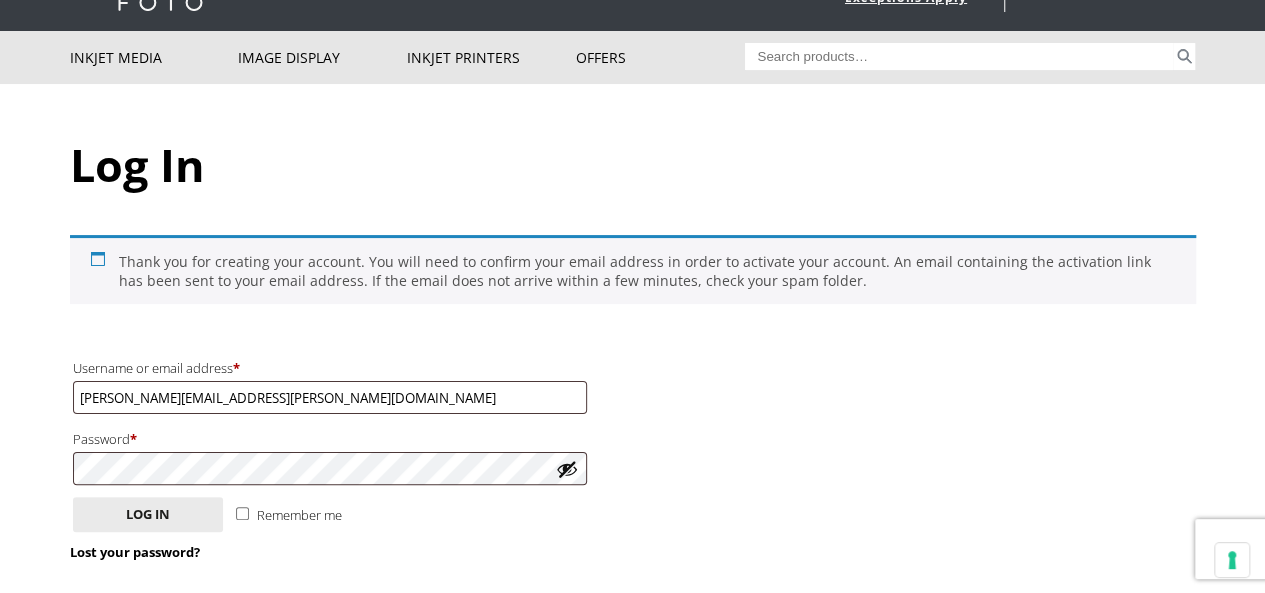 scroll, scrollTop: 0, scrollLeft: 0, axis: both 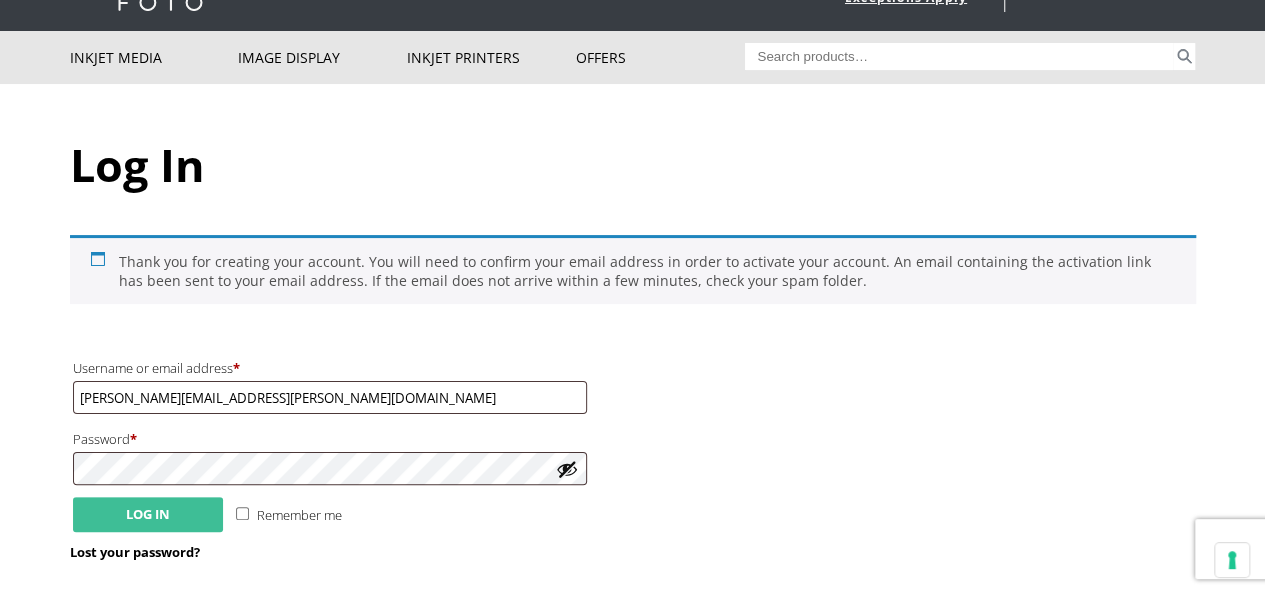 click on "Log in" at bounding box center (148, 514) 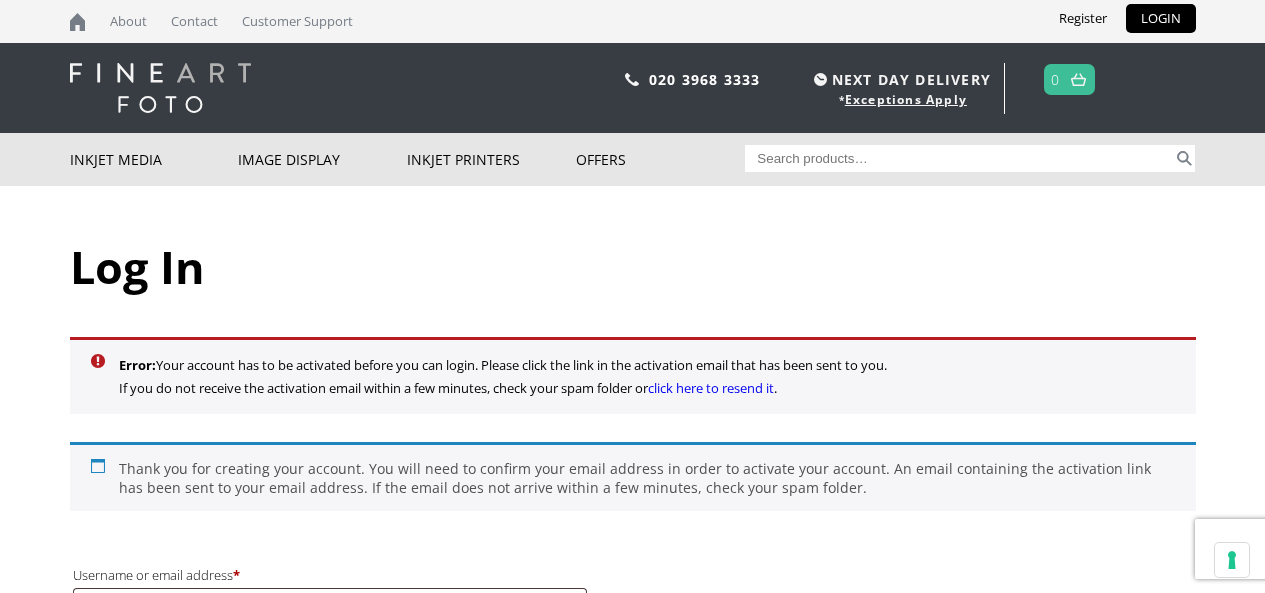 scroll, scrollTop: 0, scrollLeft: 0, axis: both 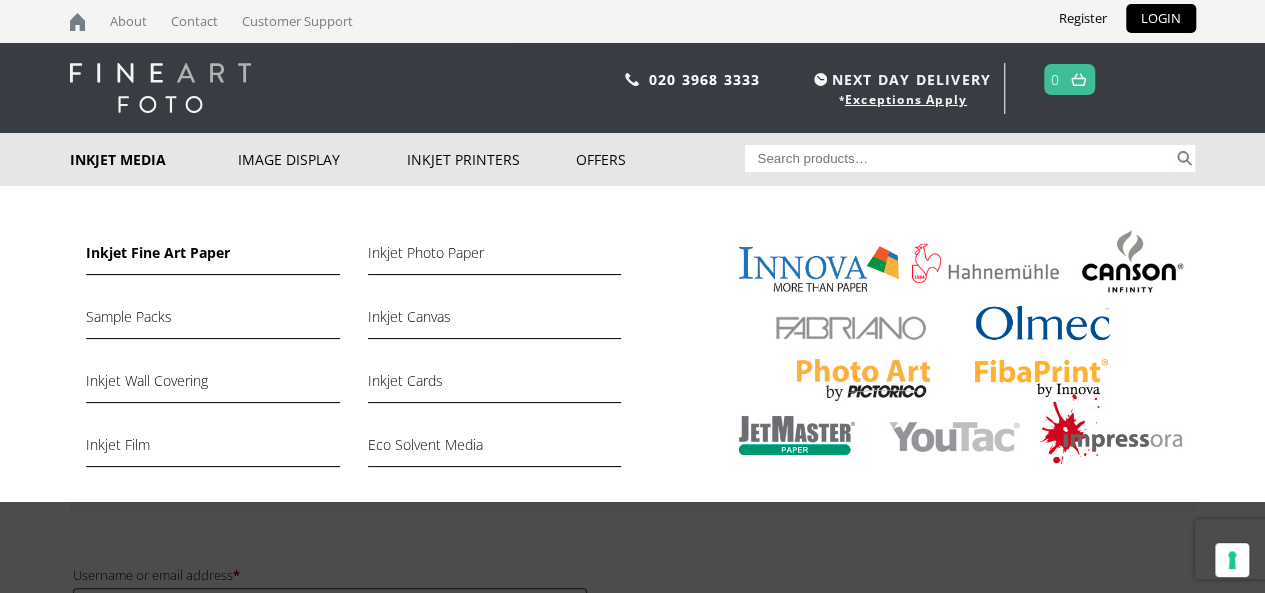 click on "Inkjet Fine Art Paper" at bounding box center (212, 258) 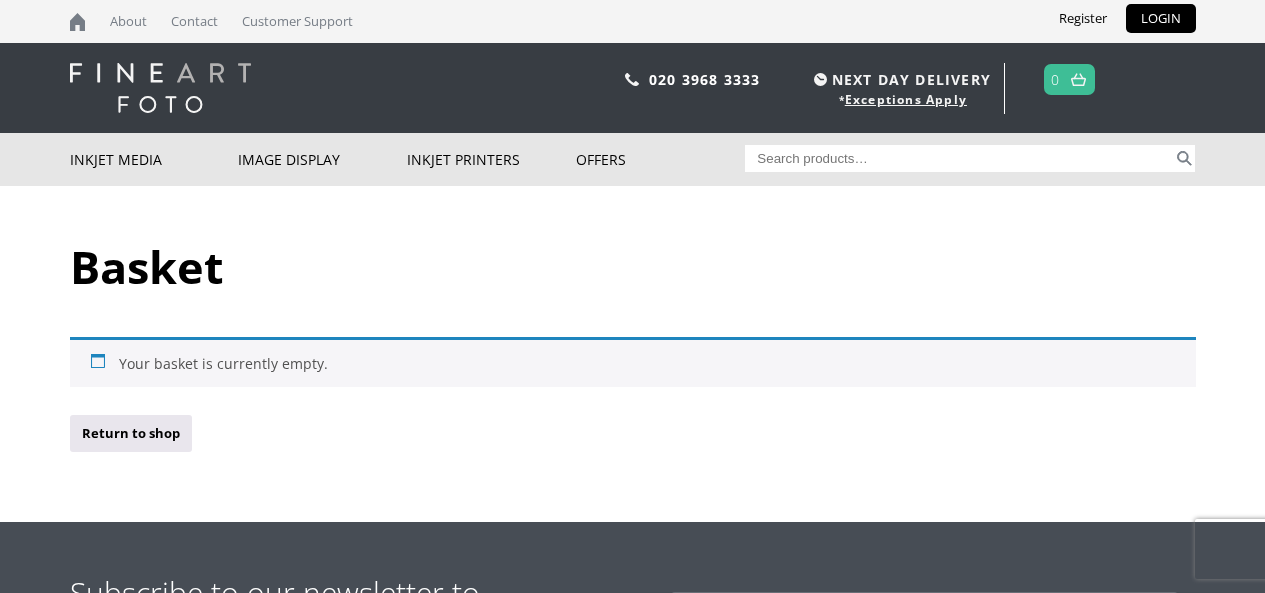 scroll, scrollTop: 0, scrollLeft: 0, axis: both 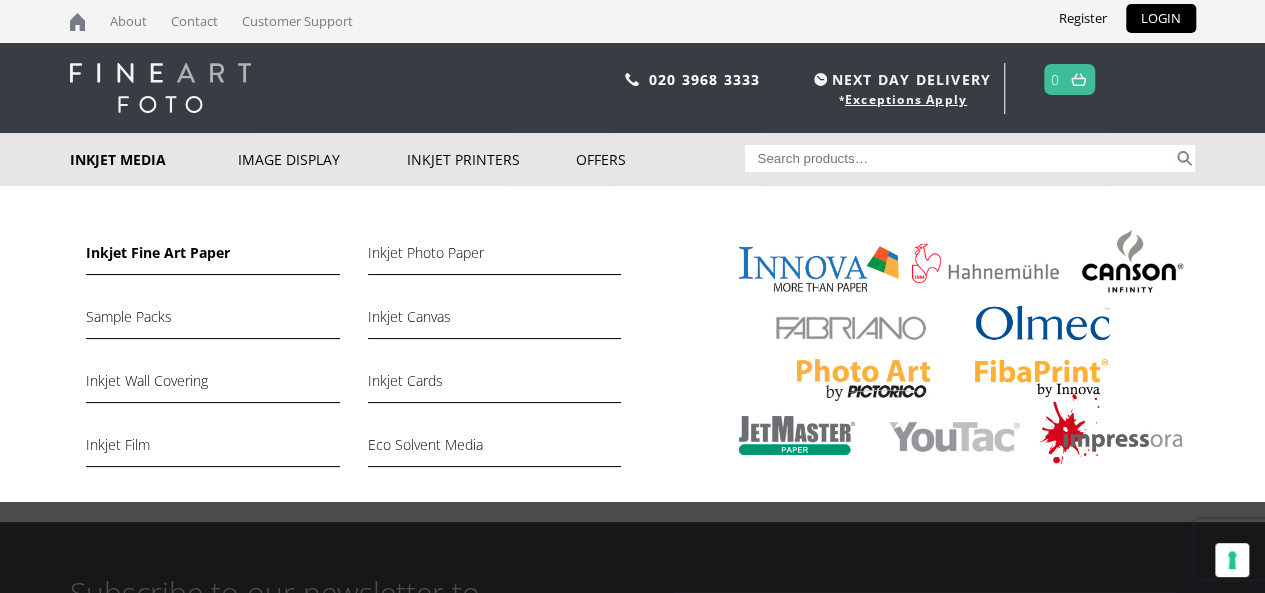 click on "Inkjet Fine Art Paper" at bounding box center [212, 258] 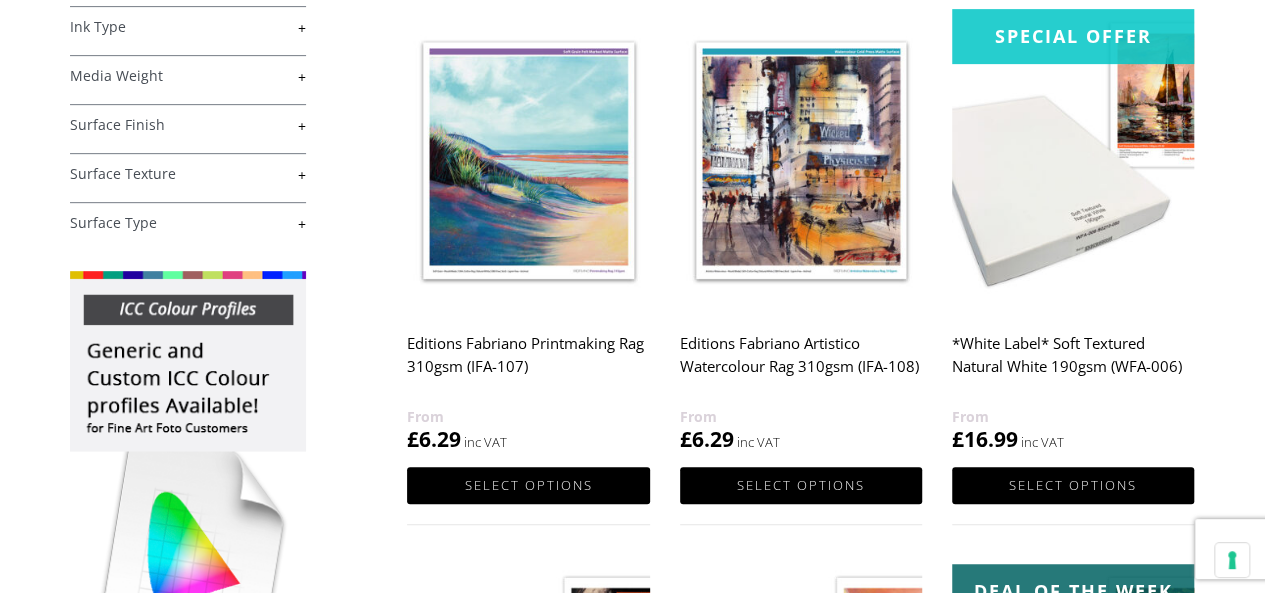 scroll, scrollTop: 541, scrollLeft: 0, axis: vertical 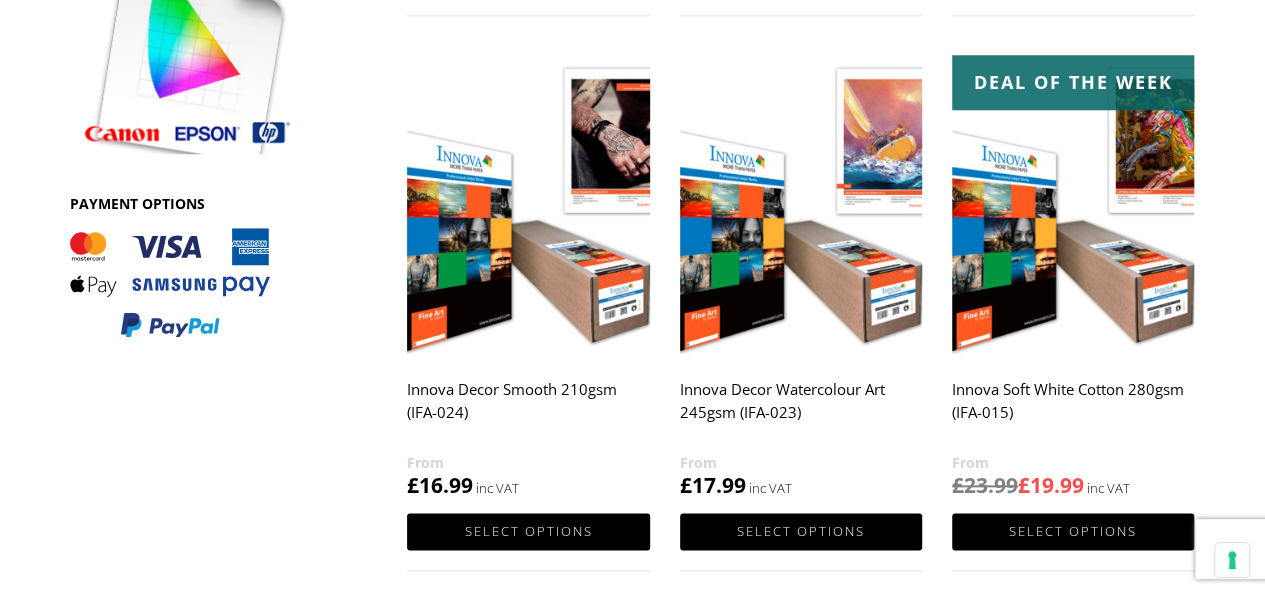 click on "Innova Decor Watercolour Art 245gsm (IFA-023)" at bounding box center (801, 411) 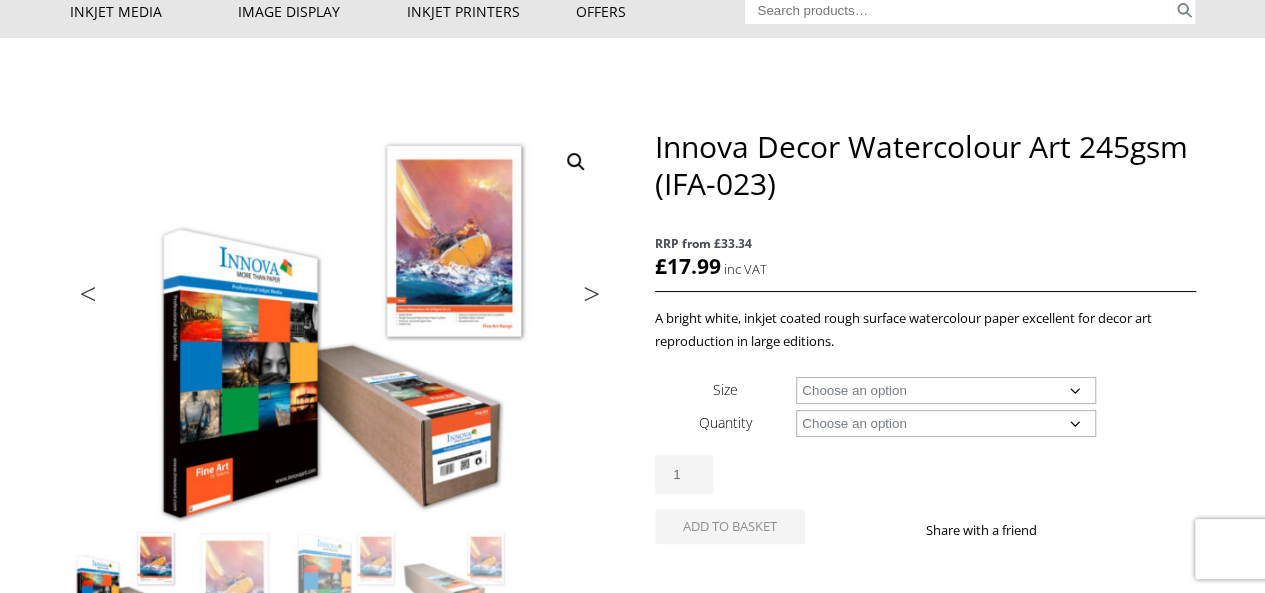 scroll, scrollTop: 148, scrollLeft: 0, axis: vertical 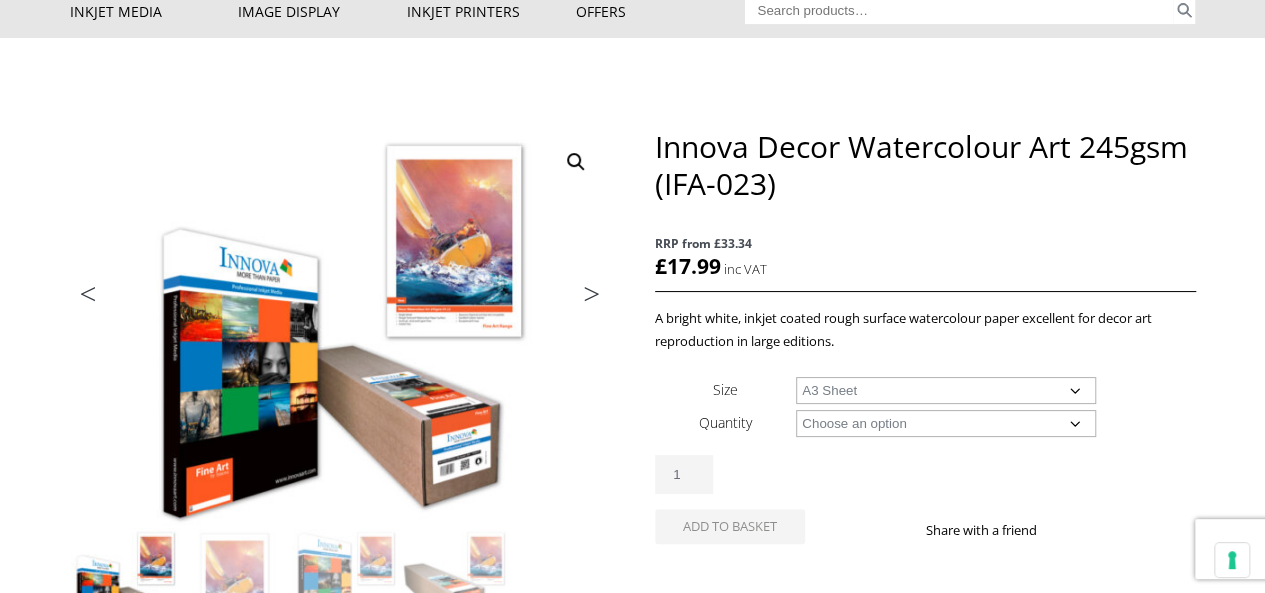 click on "Choose an option A4 Sheet A3 Sheet A3+ Sheet A2 Sheet 17" Wide Roll 24" Wide Roll 36" Wide Roll 44" Wide Roll 60" Wide Roll" 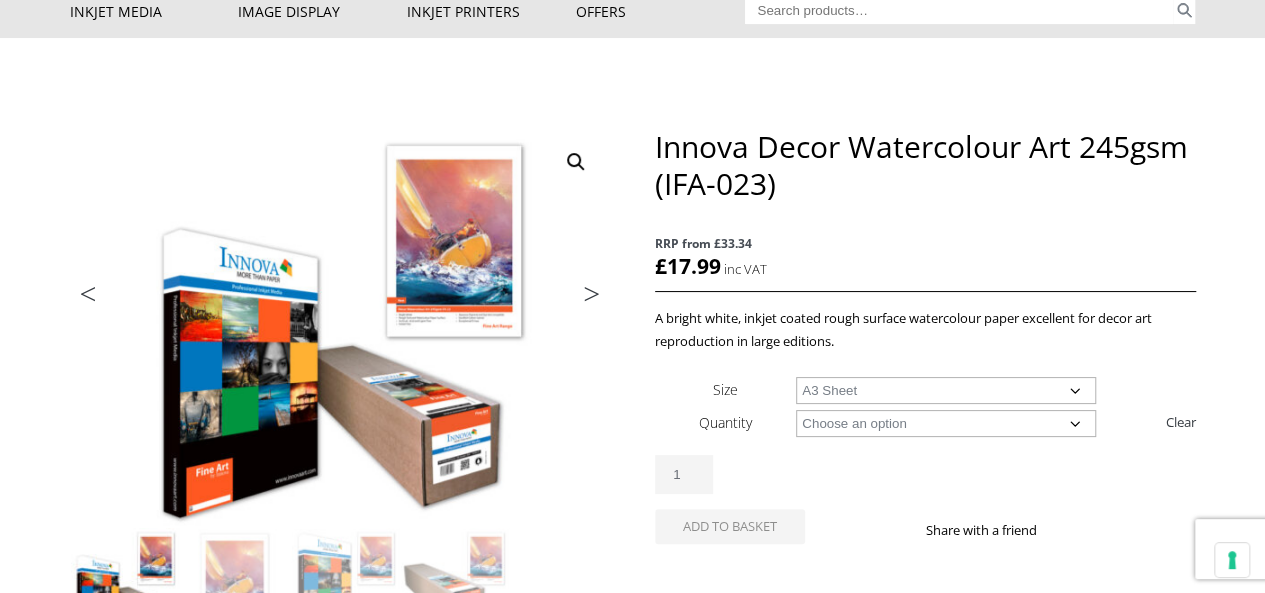 click on "Choose an option 25 Sheets" 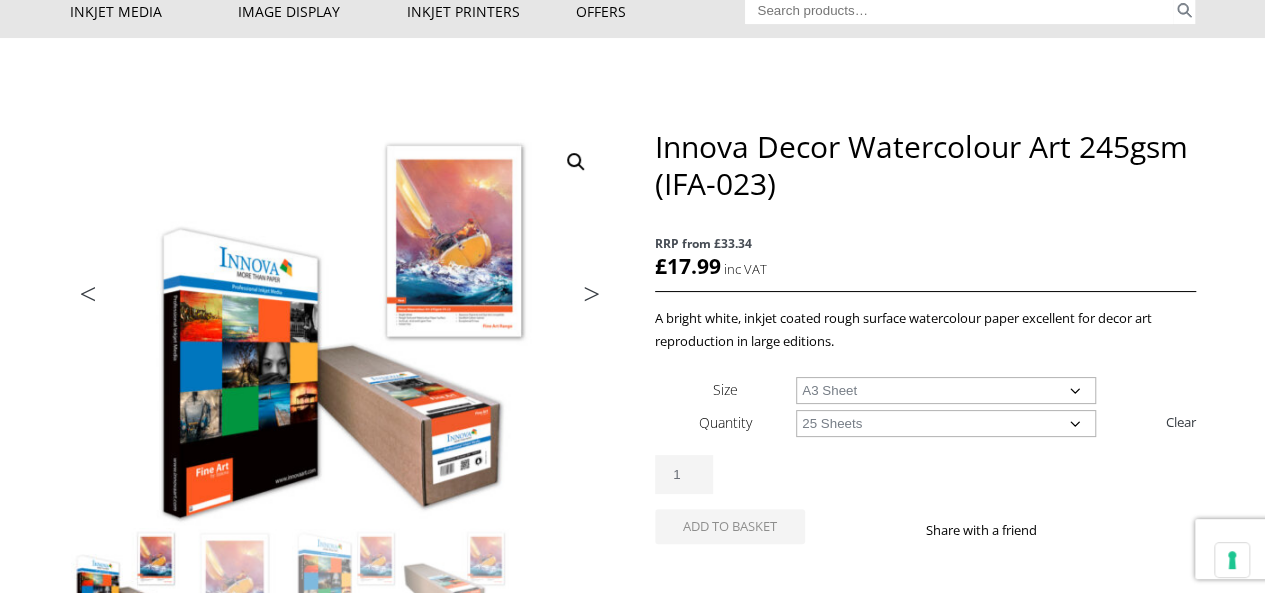 click on "Choose an option 25 Sheets" 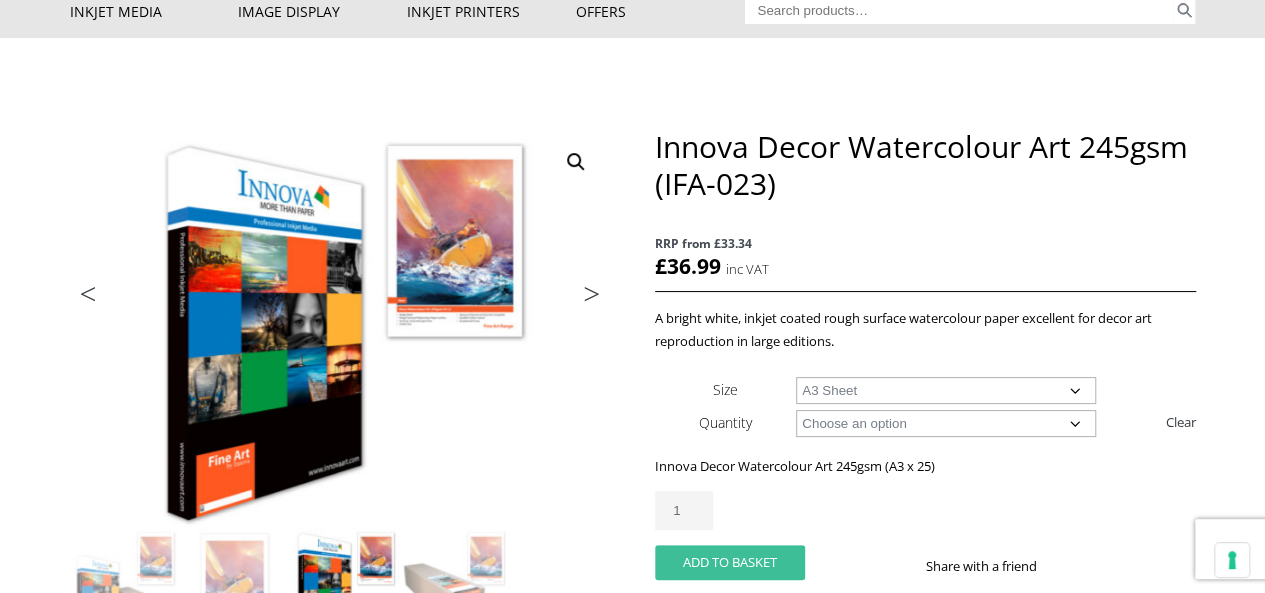 click on "Add to basket" 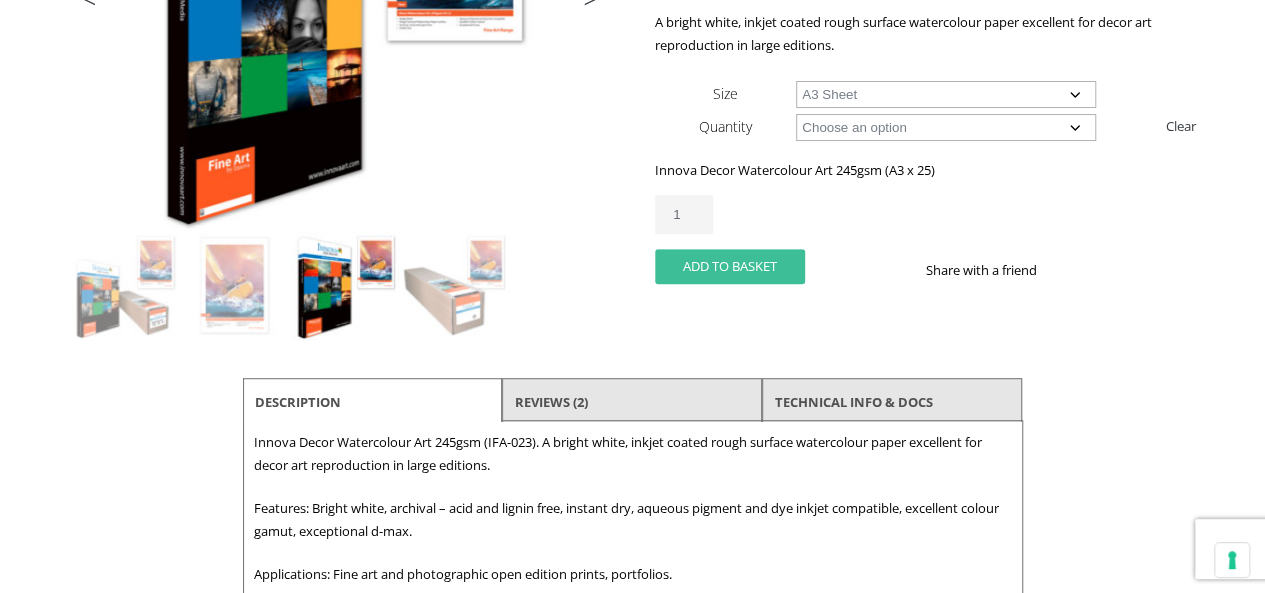 scroll, scrollTop: 446, scrollLeft: 0, axis: vertical 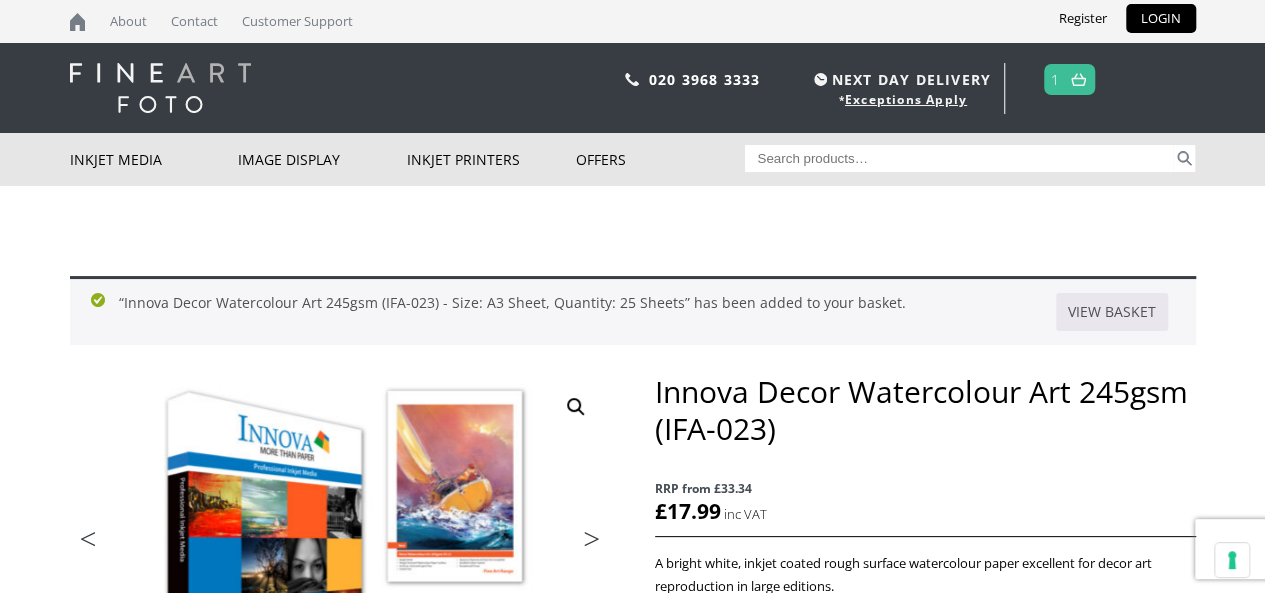 click at bounding box center (1078, 79) 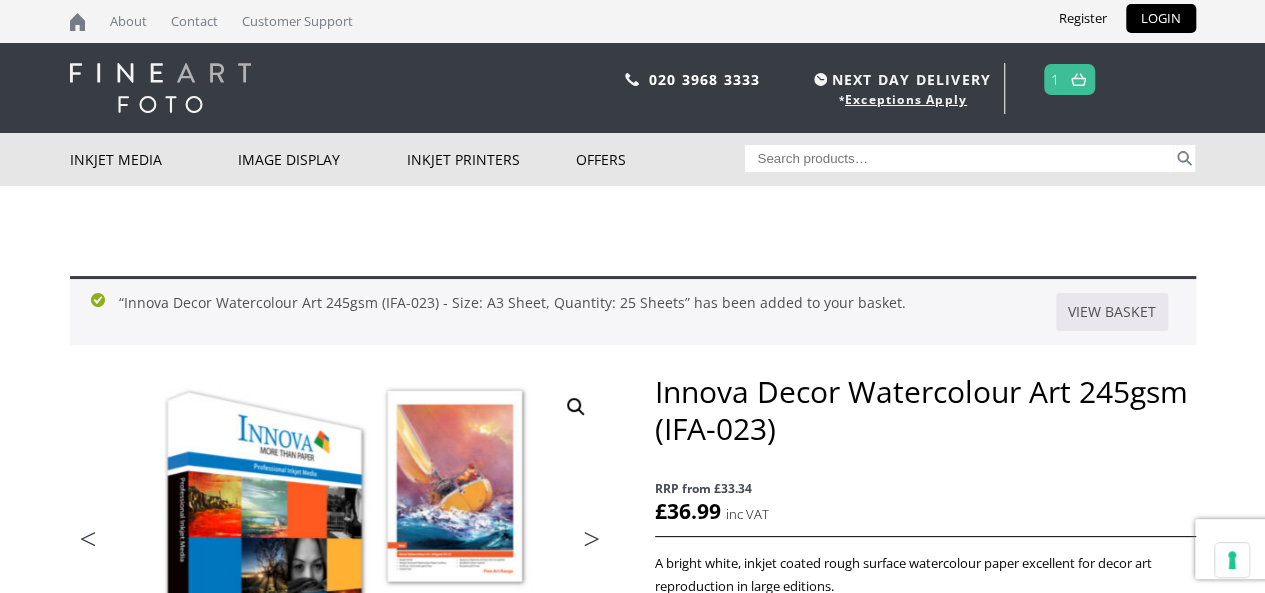 scroll, scrollTop: 0, scrollLeft: 0, axis: both 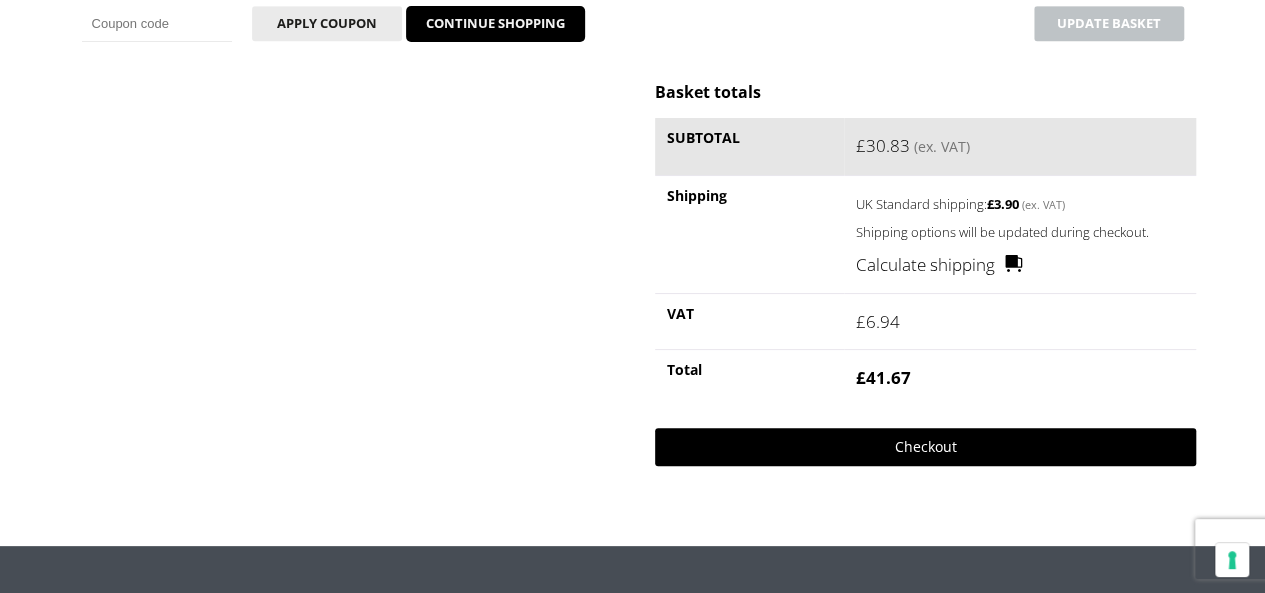 click on "Checkout" at bounding box center (925, 447) 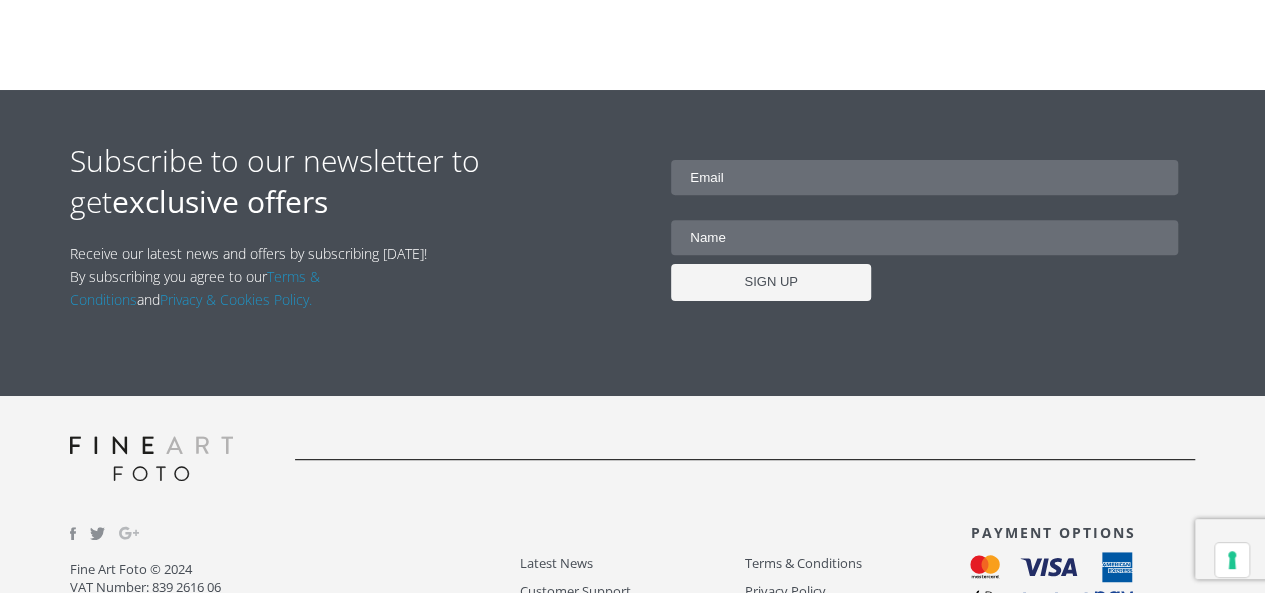 scroll, scrollTop: 391, scrollLeft: 0, axis: vertical 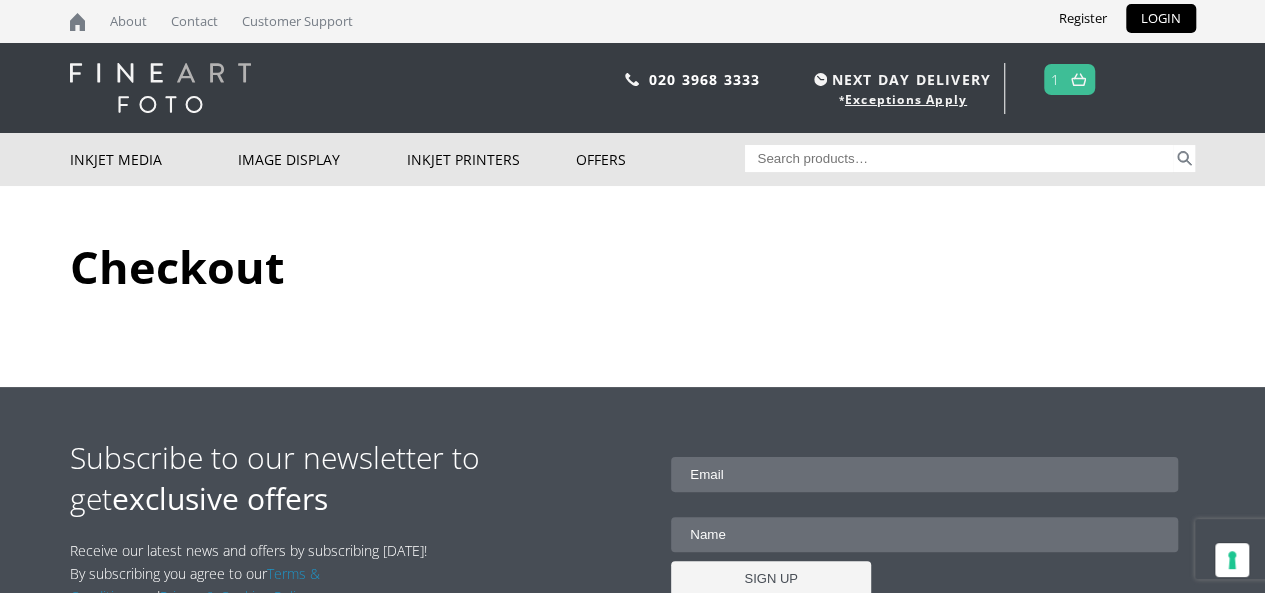 click at bounding box center [1078, 79] 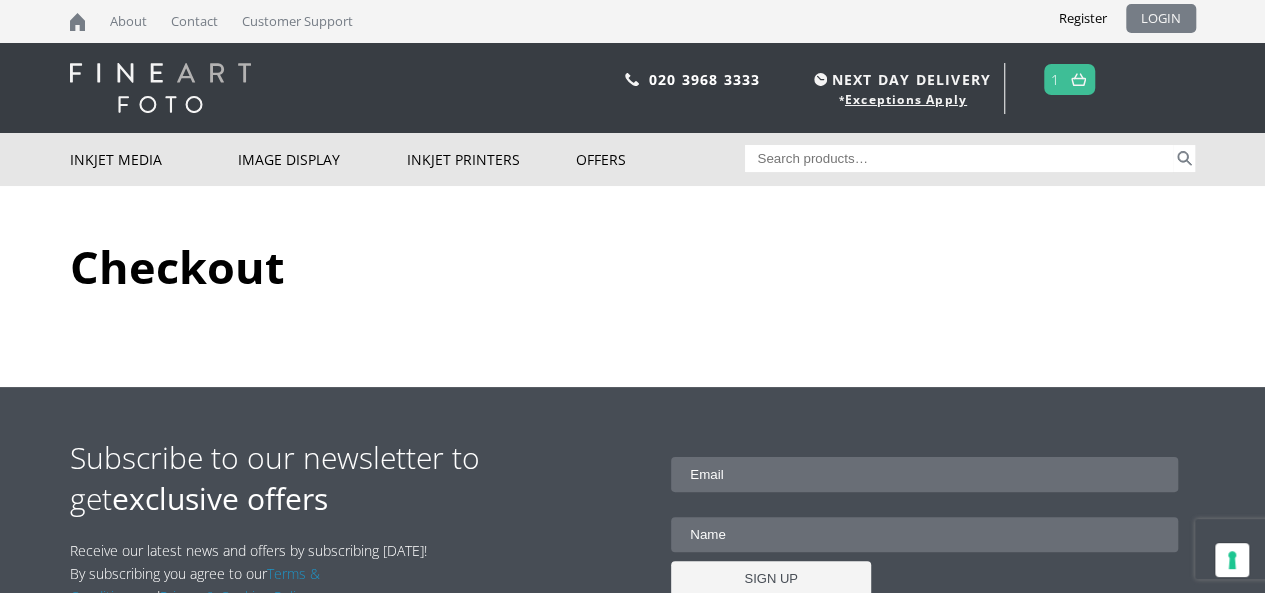 click on "LOGIN" at bounding box center [1161, 18] 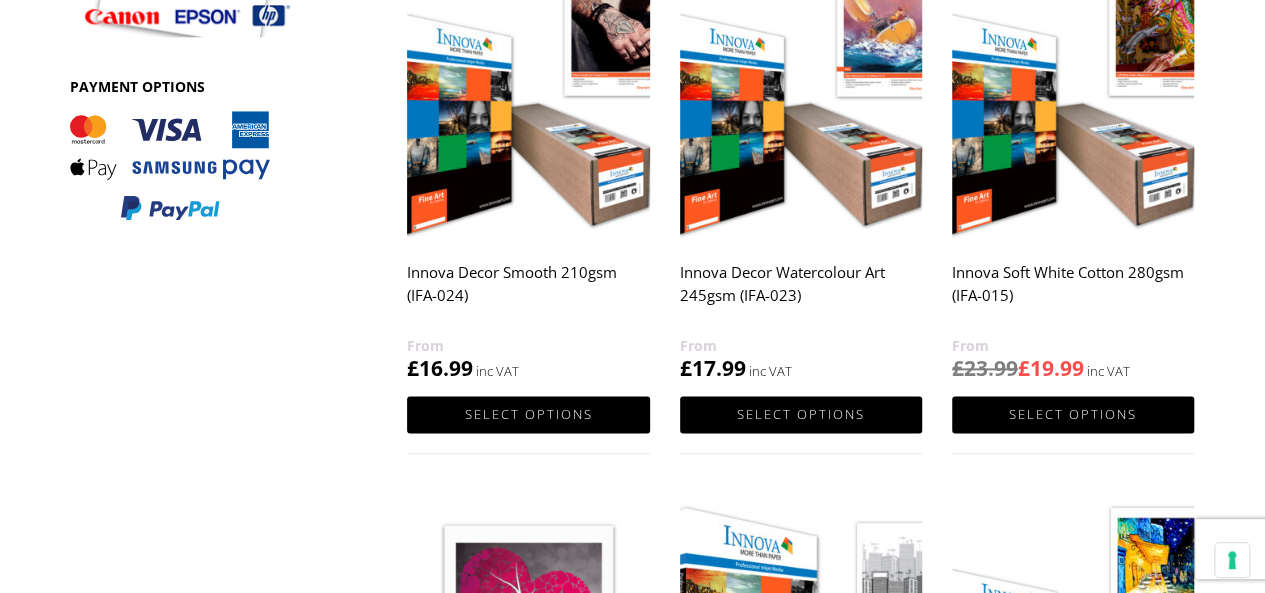 scroll, scrollTop: 1040, scrollLeft: 0, axis: vertical 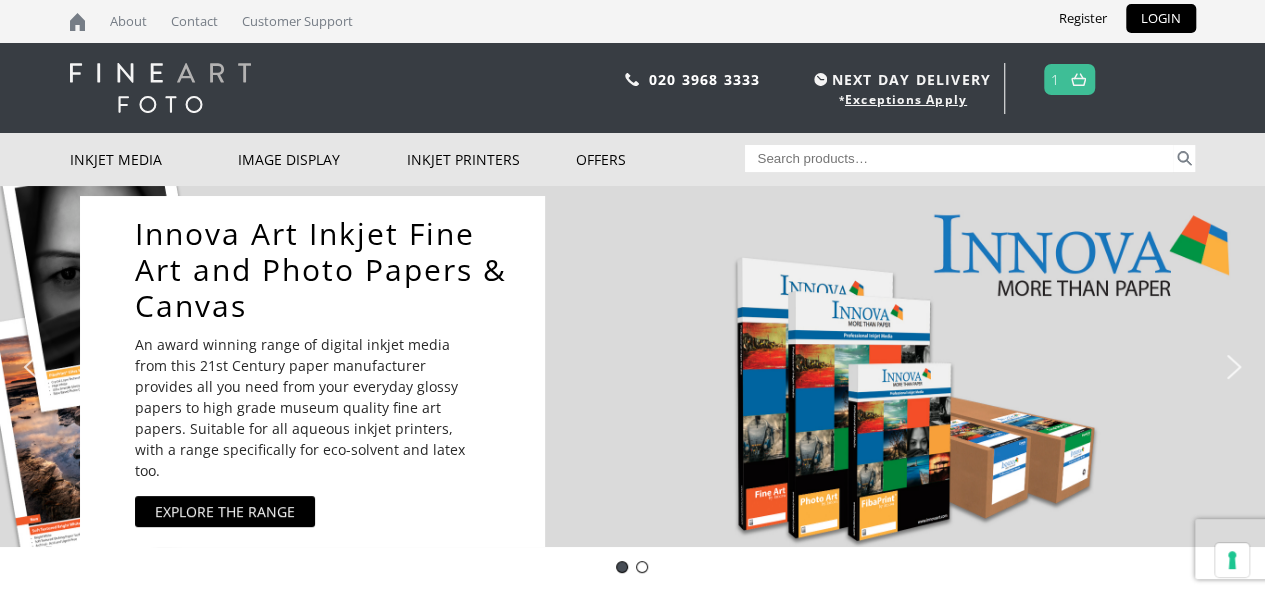 click at bounding box center [1078, 79] 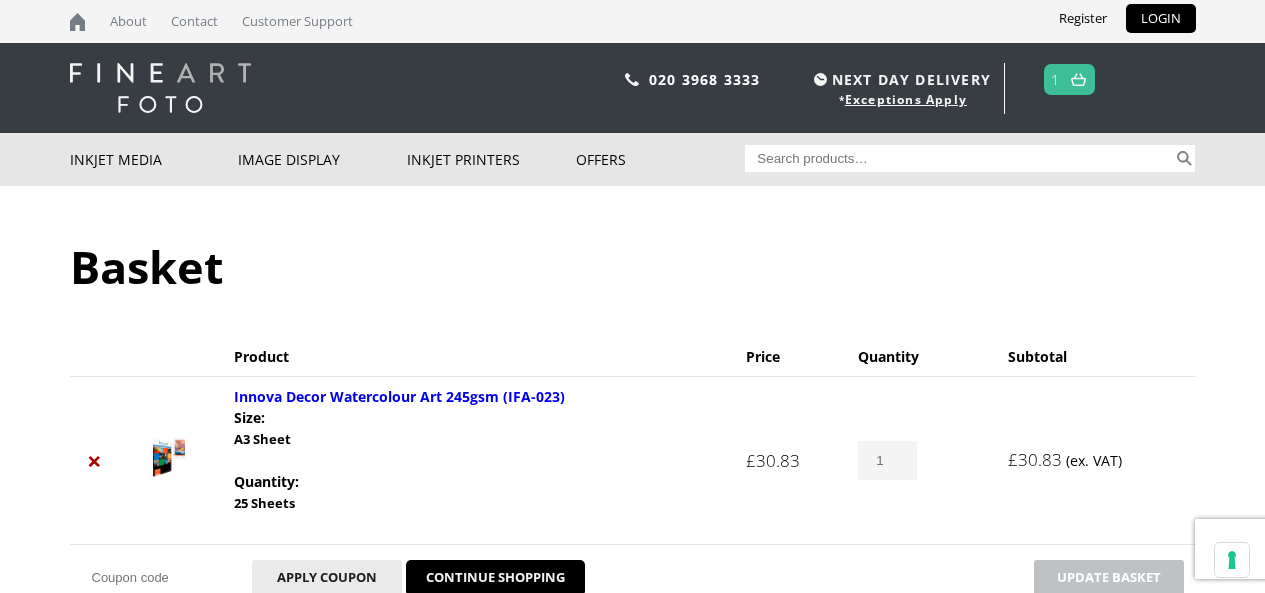 click on "LOGIN" at bounding box center (1161, 18) 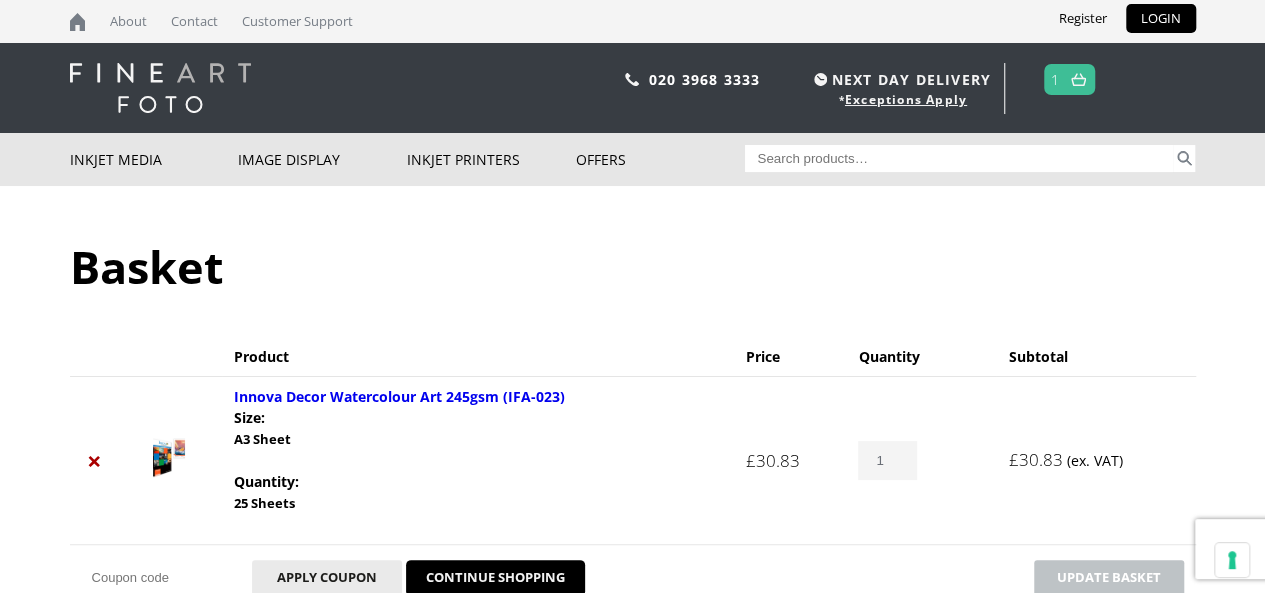 scroll, scrollTop: 0, scrollLeft: 0, axis: both 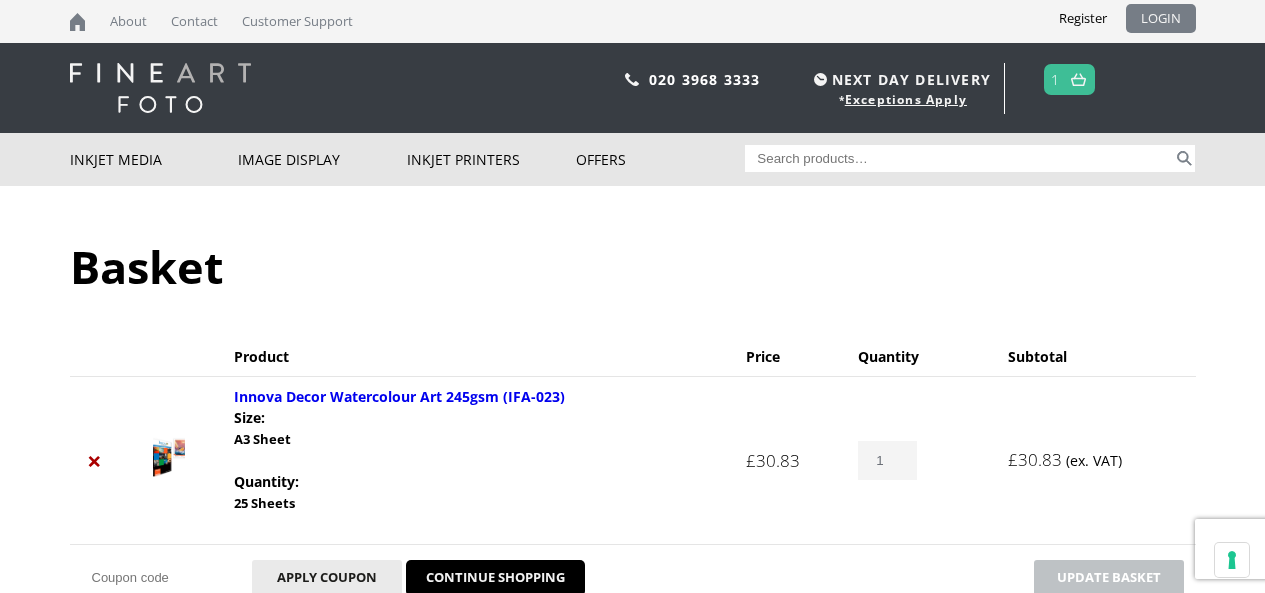 click on "LOGIN" at bounding box center (1161, 18) 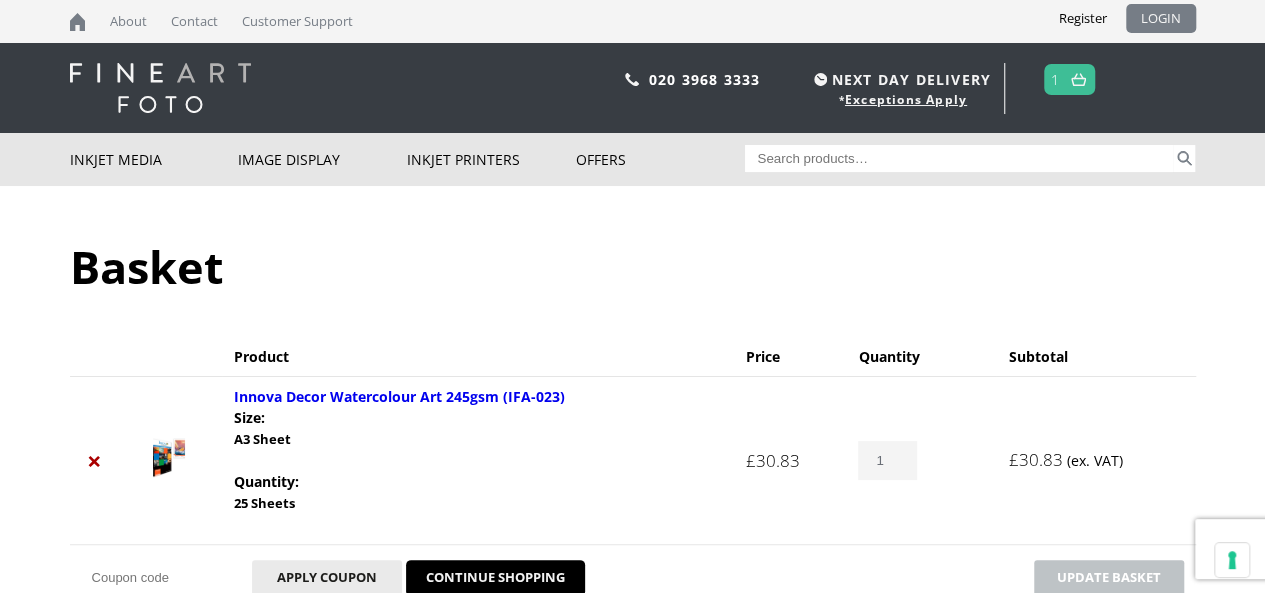 scroll, scrollTop: 0, scrollLeft: 0, axis: both 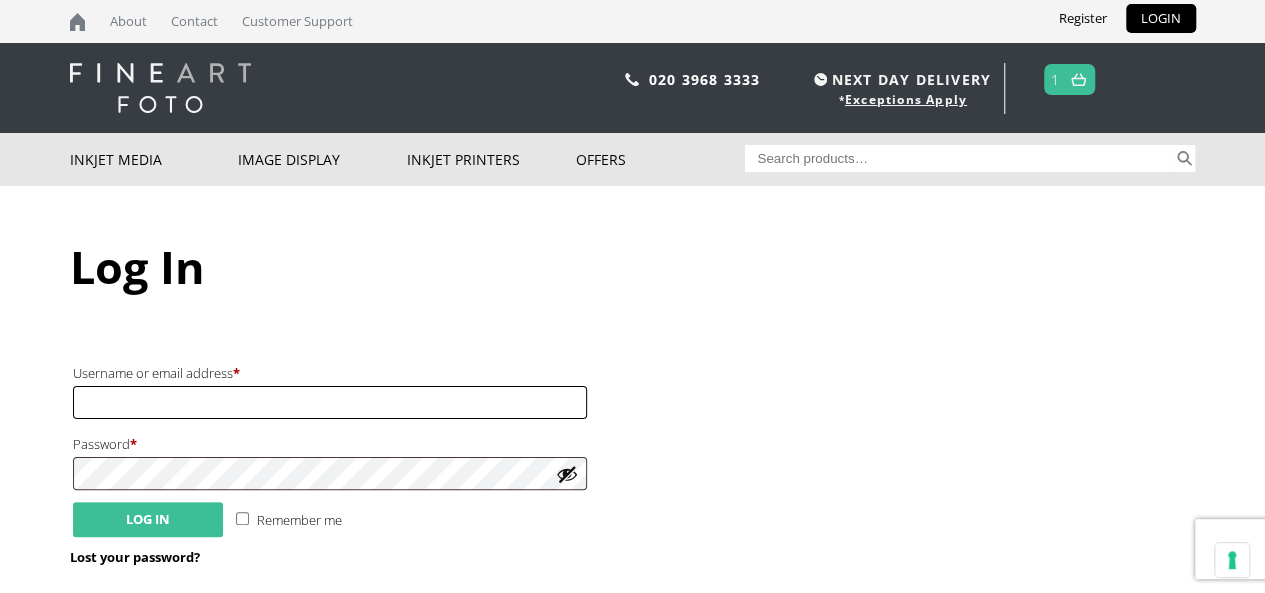type on "[PERSON_NAME][EMAIL_ADDRESS][PERSON_NAME][DOMAIN_NAME]" 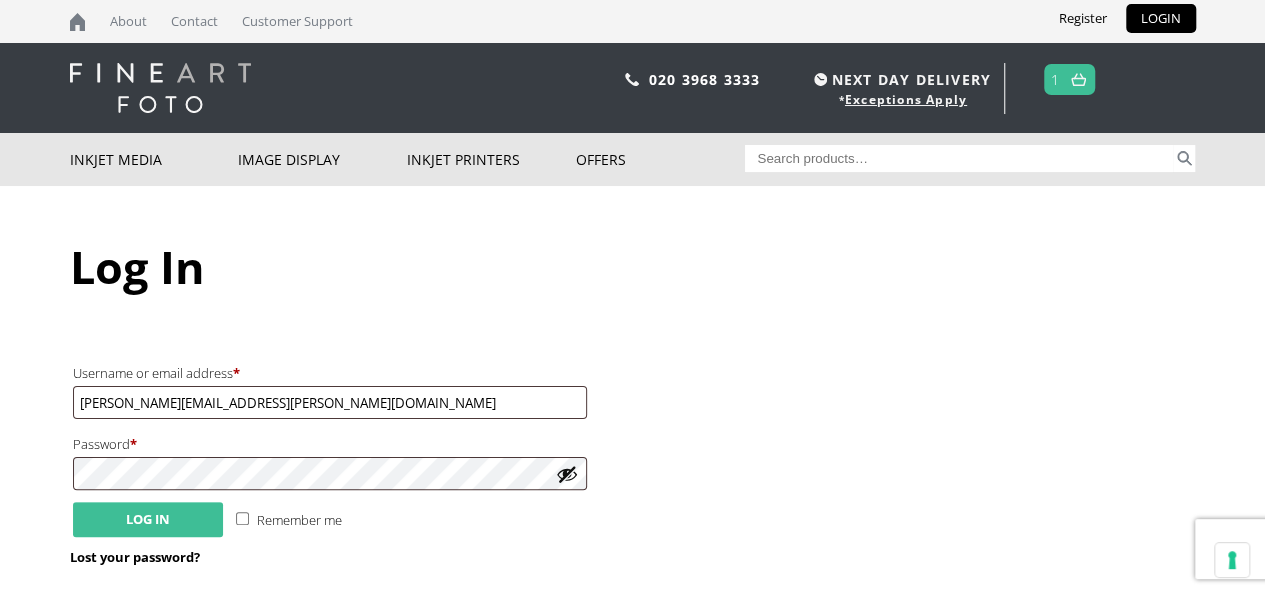 click on "Log in" at bounding box center (148, 519) 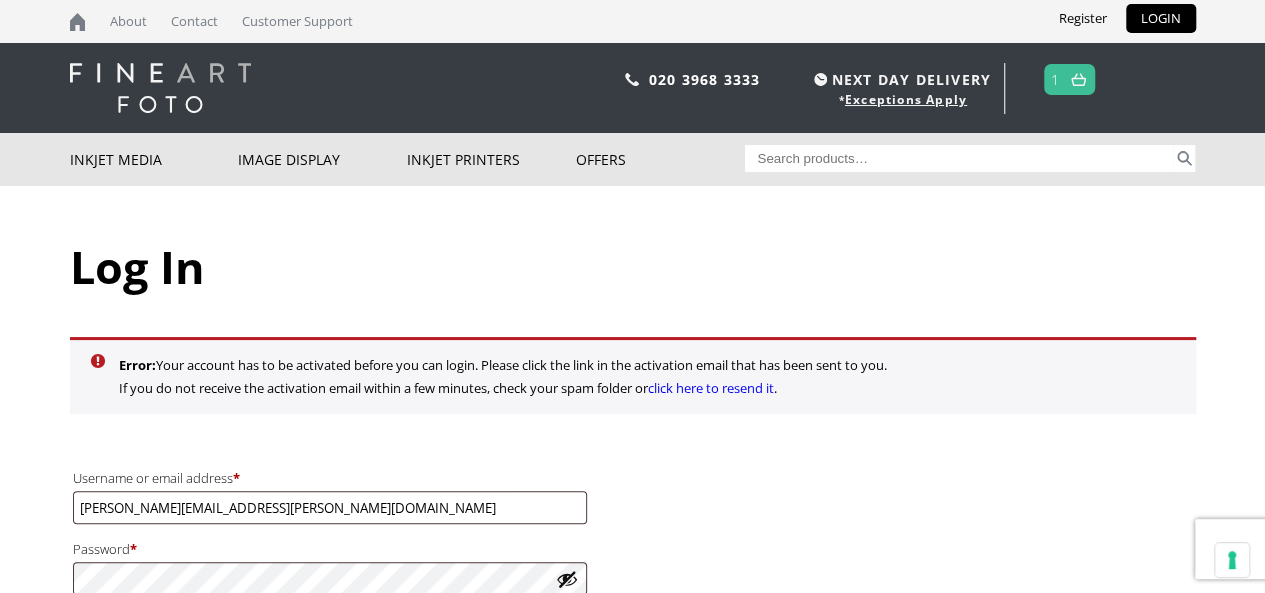 scroll, scrollTop: 170, scrollLeft: 0, axis: vertical 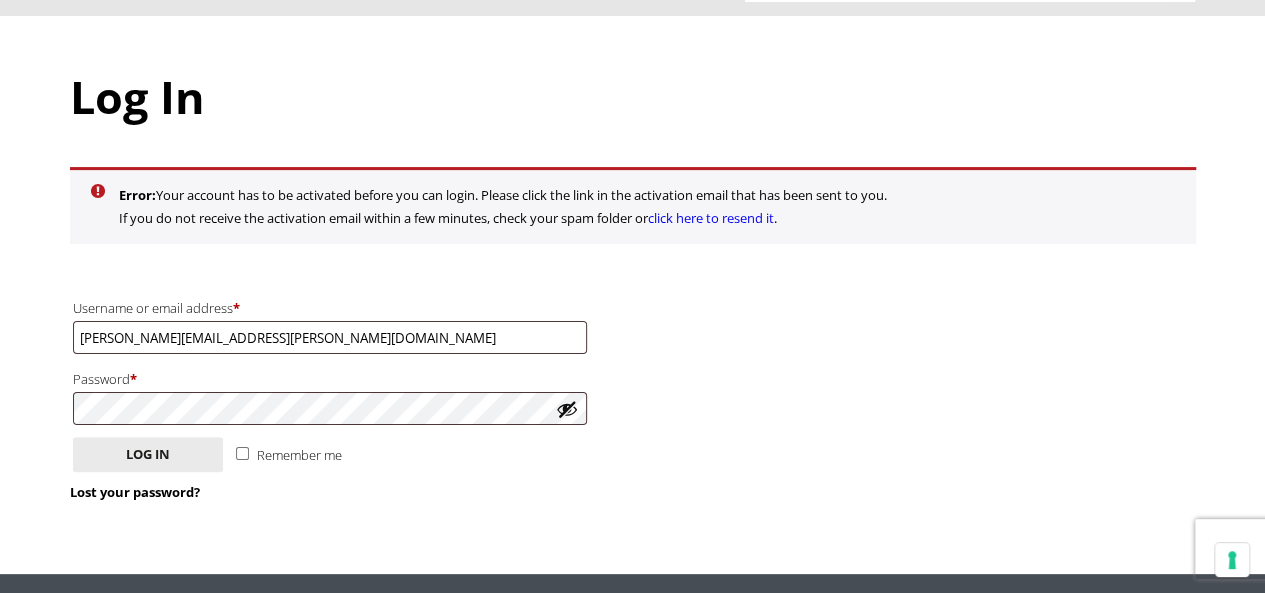 click on "click here to resend it" at bounding box center [711, 218] 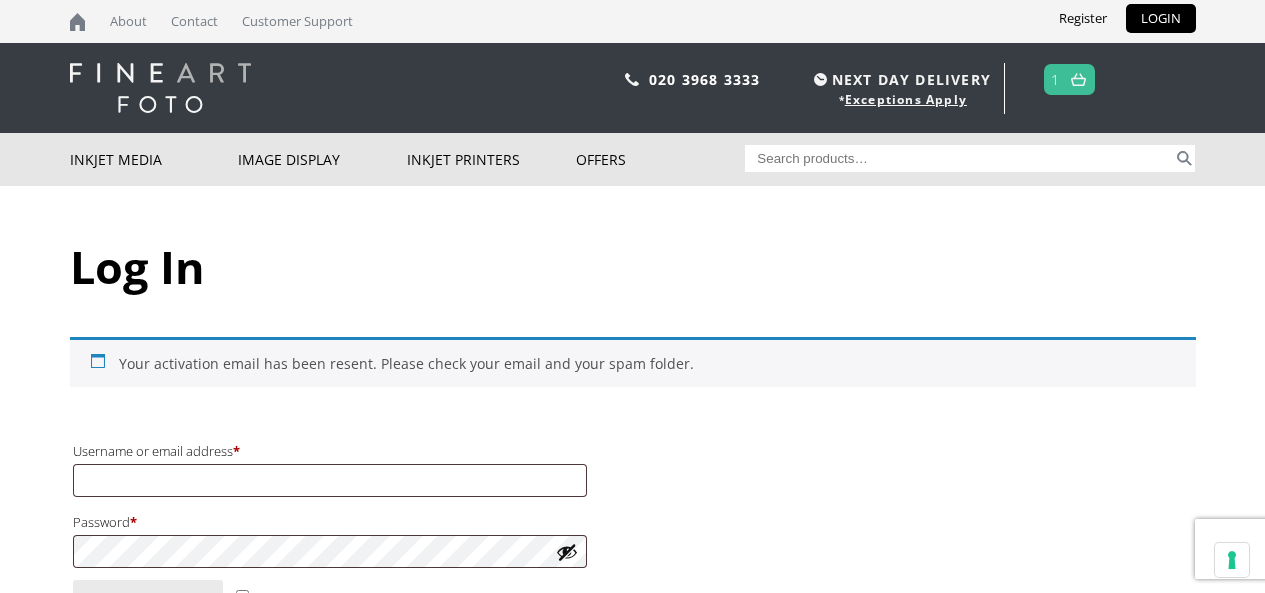scroll, scrollTop: 0, scrollLeft: 0, axis: both 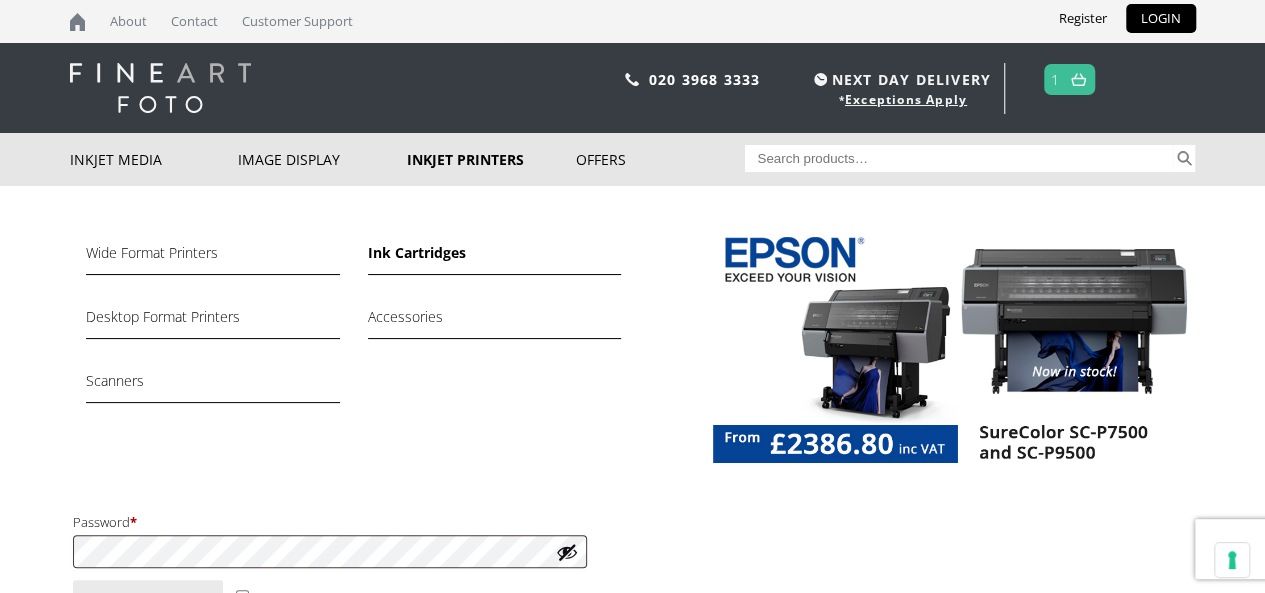 type on "[PERSON_NAME][EMAIL_ADDRESS][PERSON_NAME][DOMAIN_NAME]" 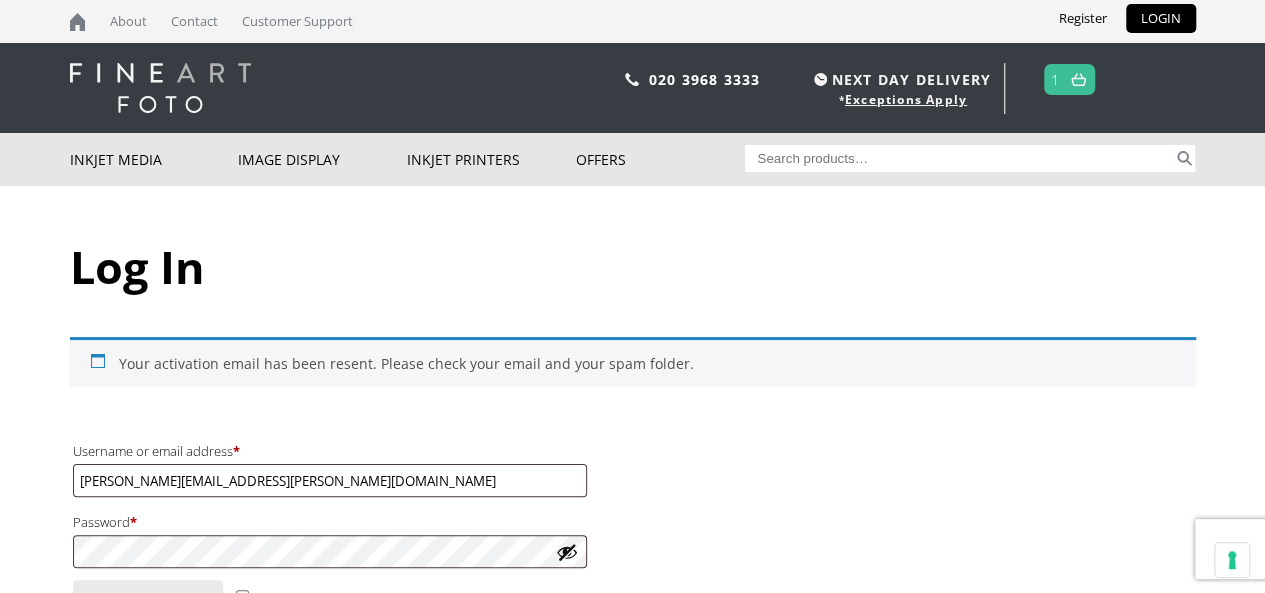 click on "Log In" at bounding box center [633, 266] 